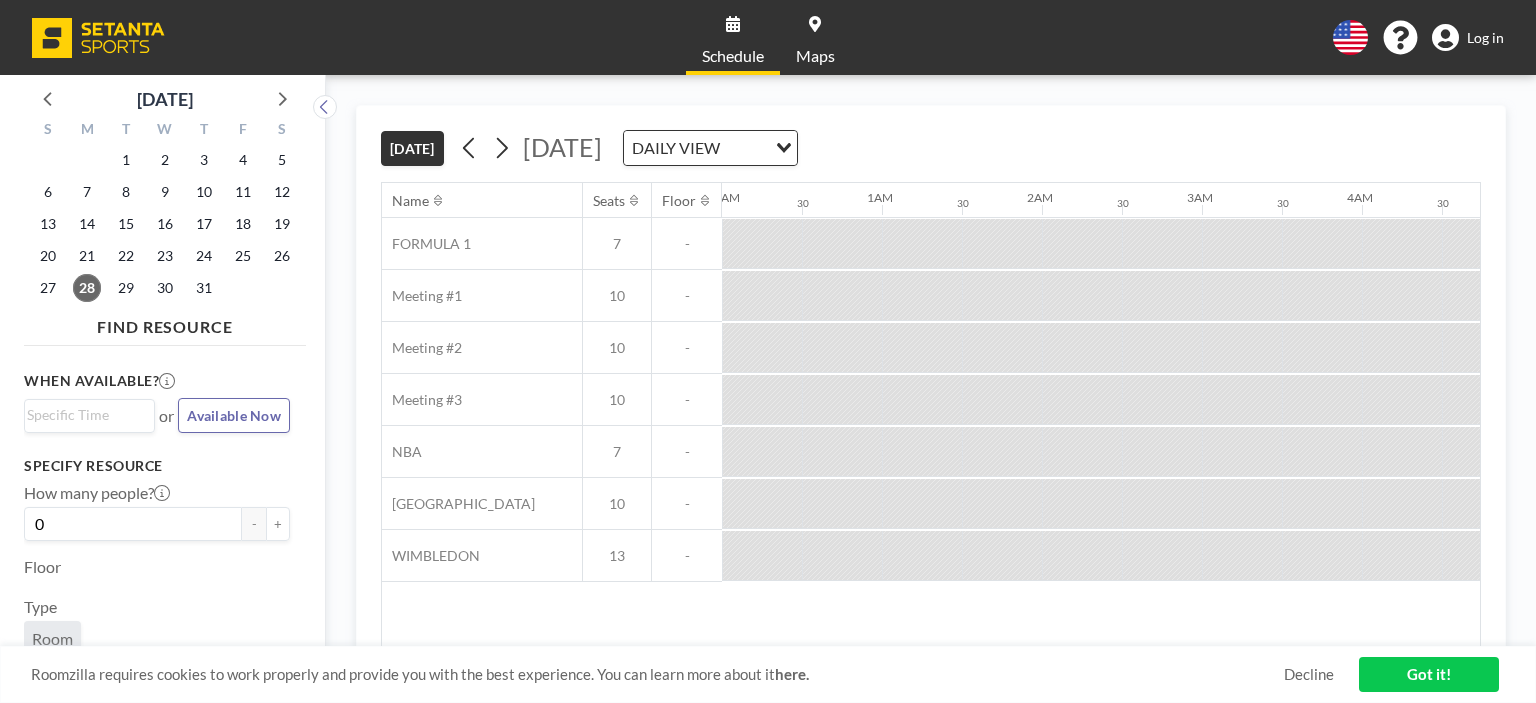 scroll, scrollTop: 0, scrollLeft: 0, axis: both 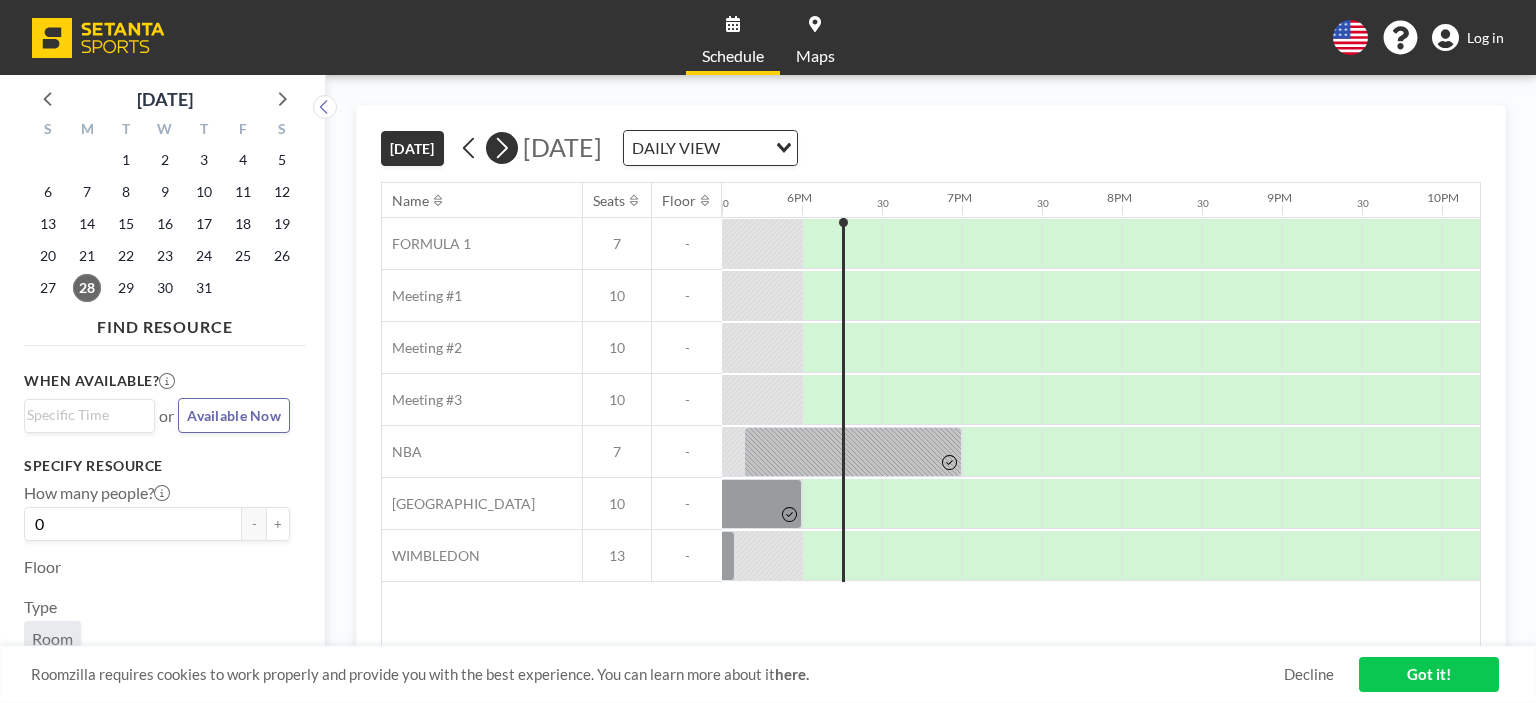 click 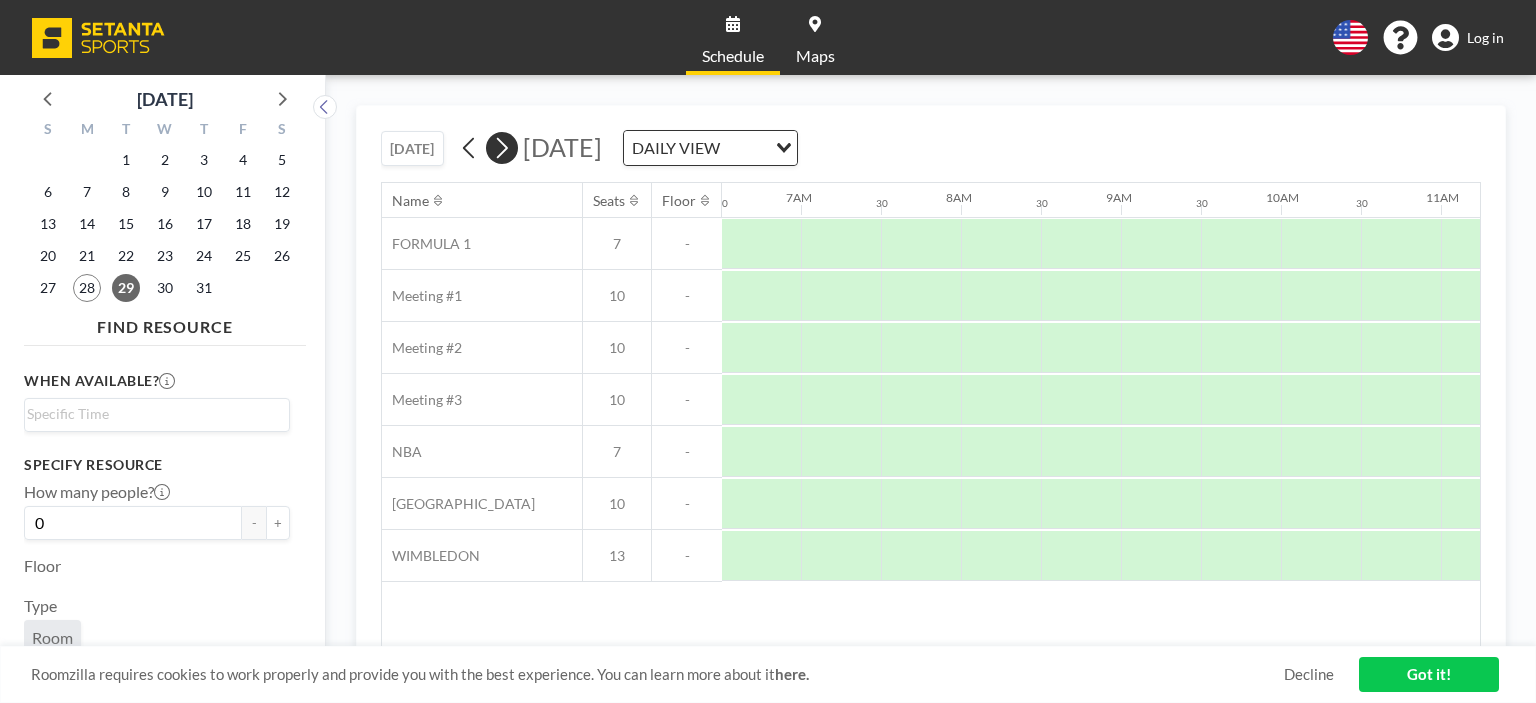 scroll, scrollTop: 0, scrollLeft: 1200, axis: horizontal 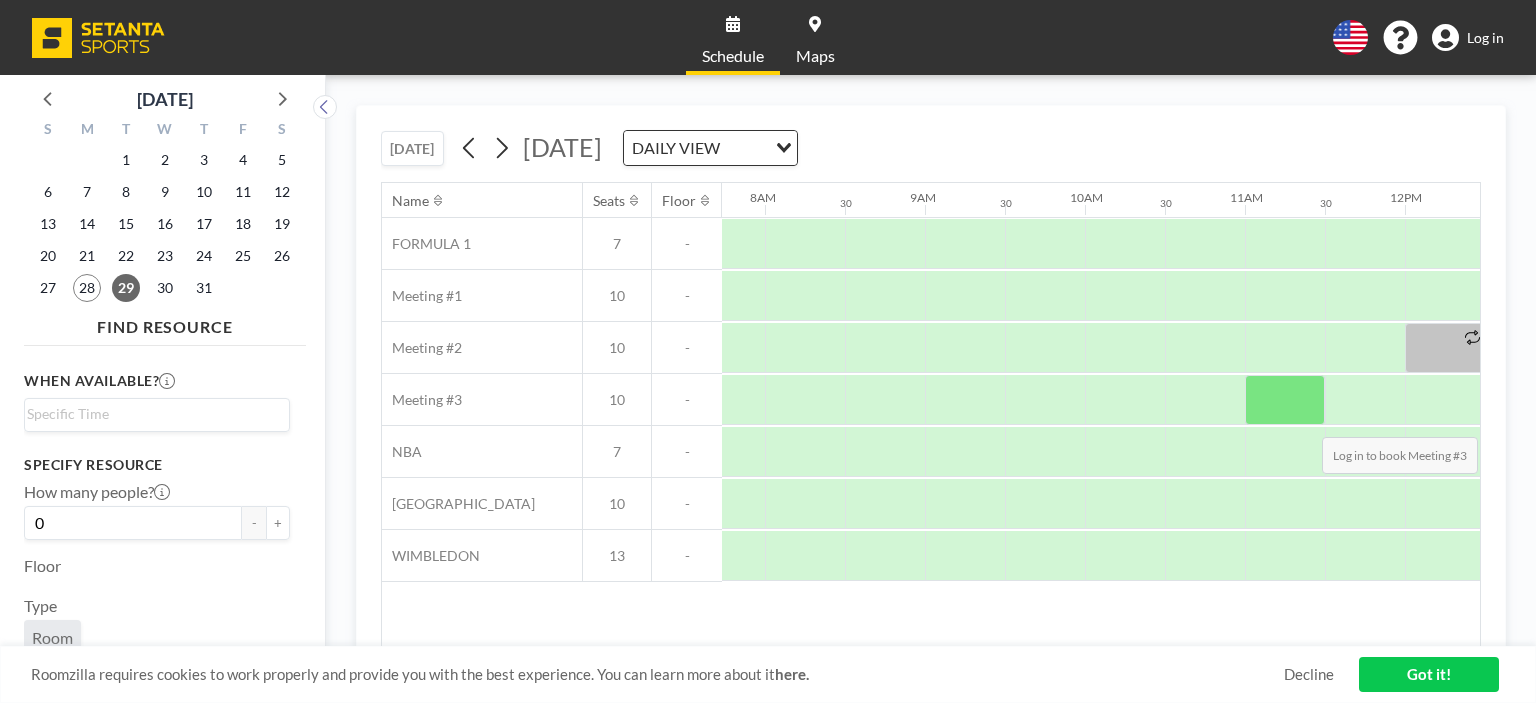 click at bounding box center [1285, 400] 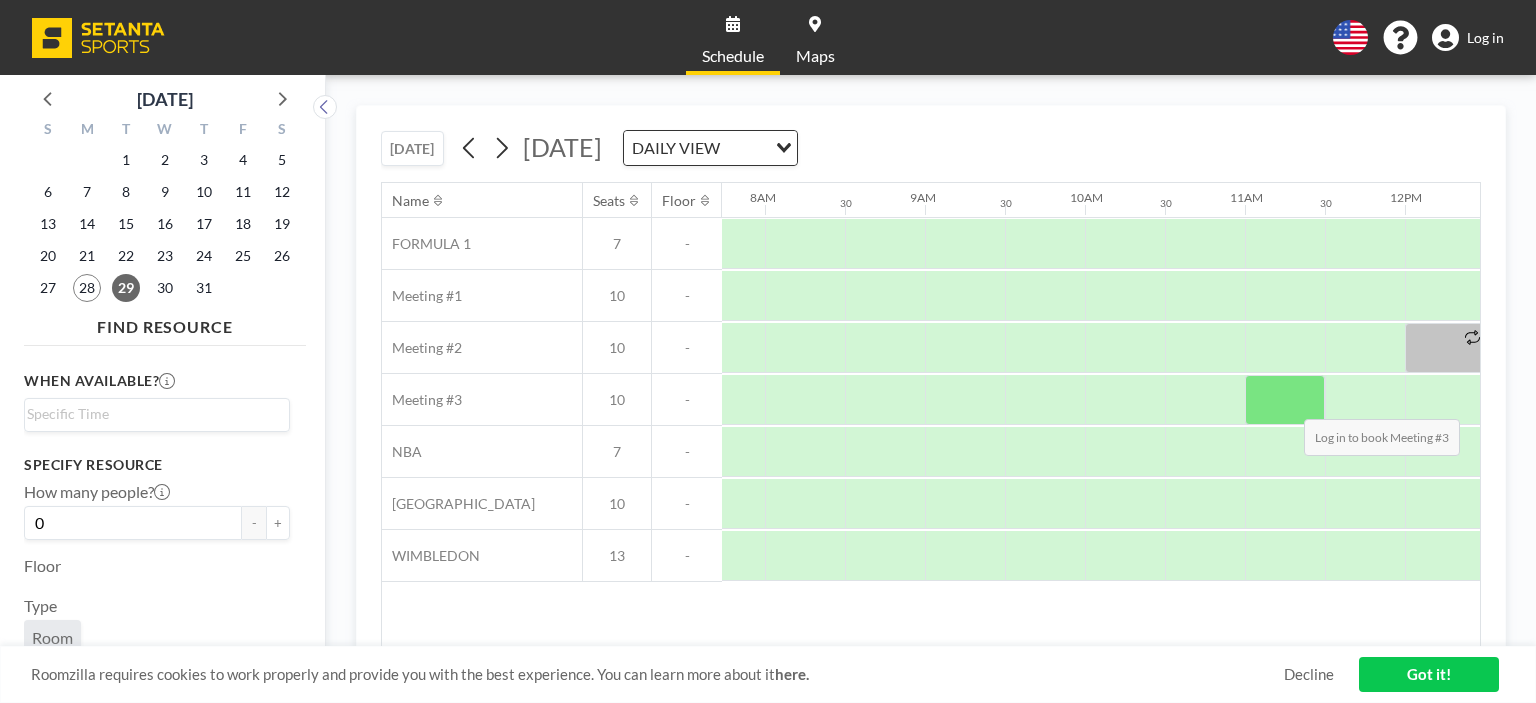 click at bounding box center [1285, 400] 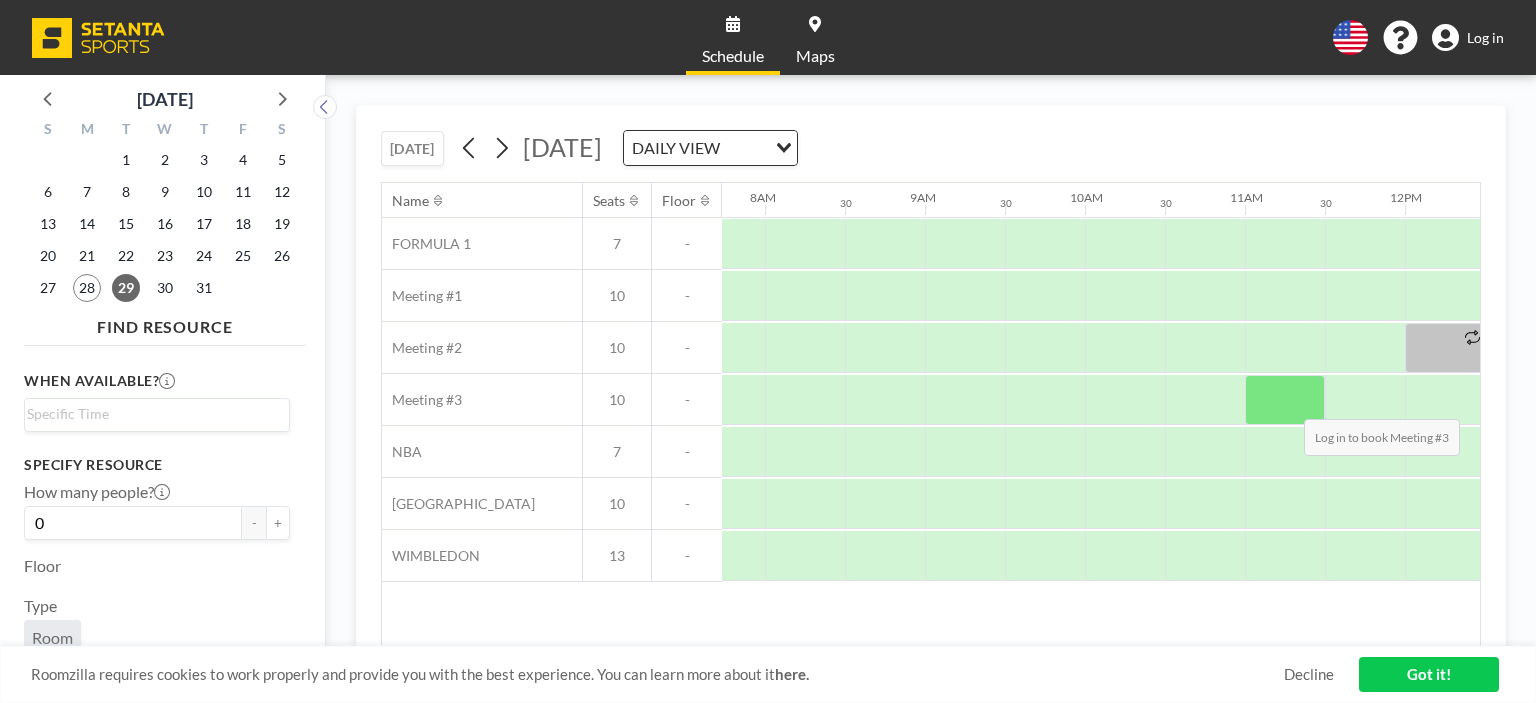 click at bounding box center [1285, 400] 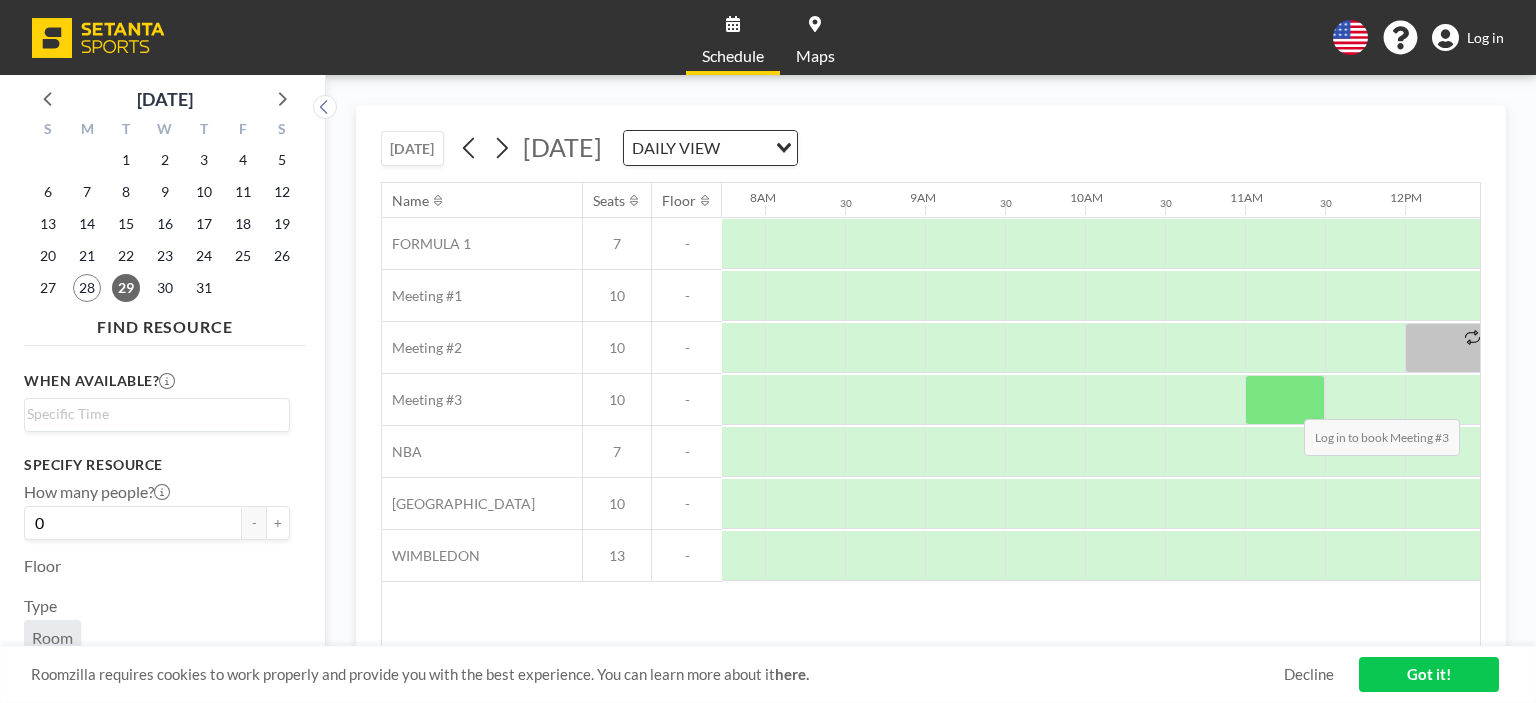 click at bounding box center (1285, 400) 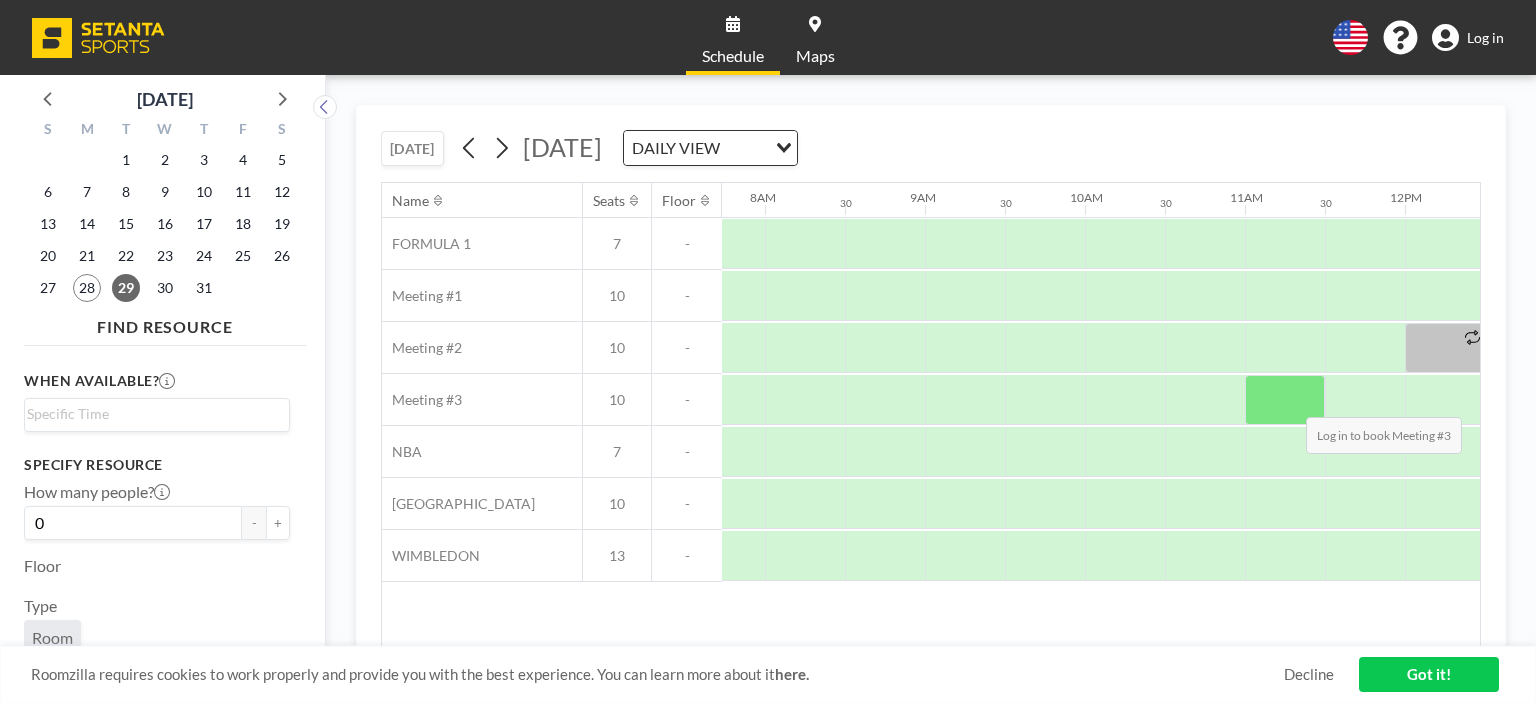 click at bounding box center [1285, 400] 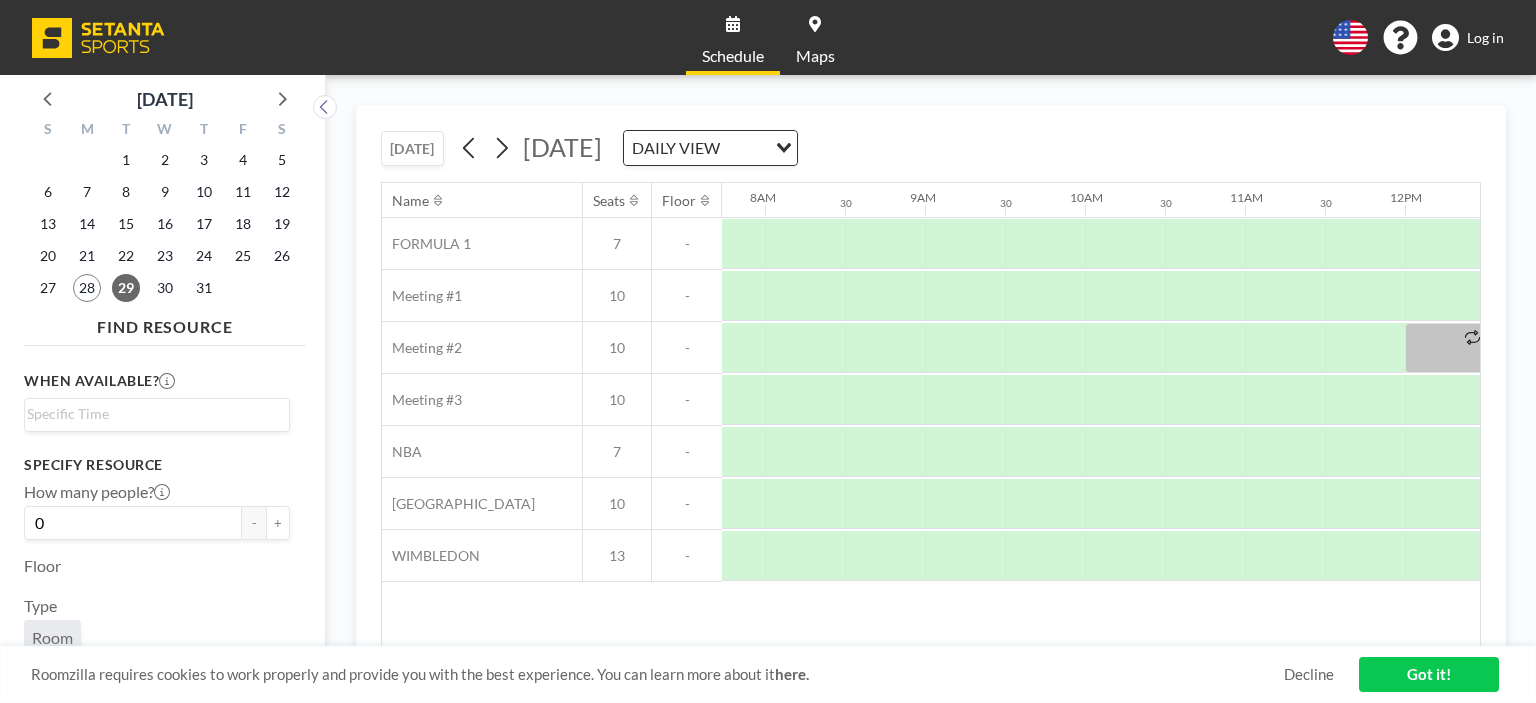 click at bounding box center [1445, 38] 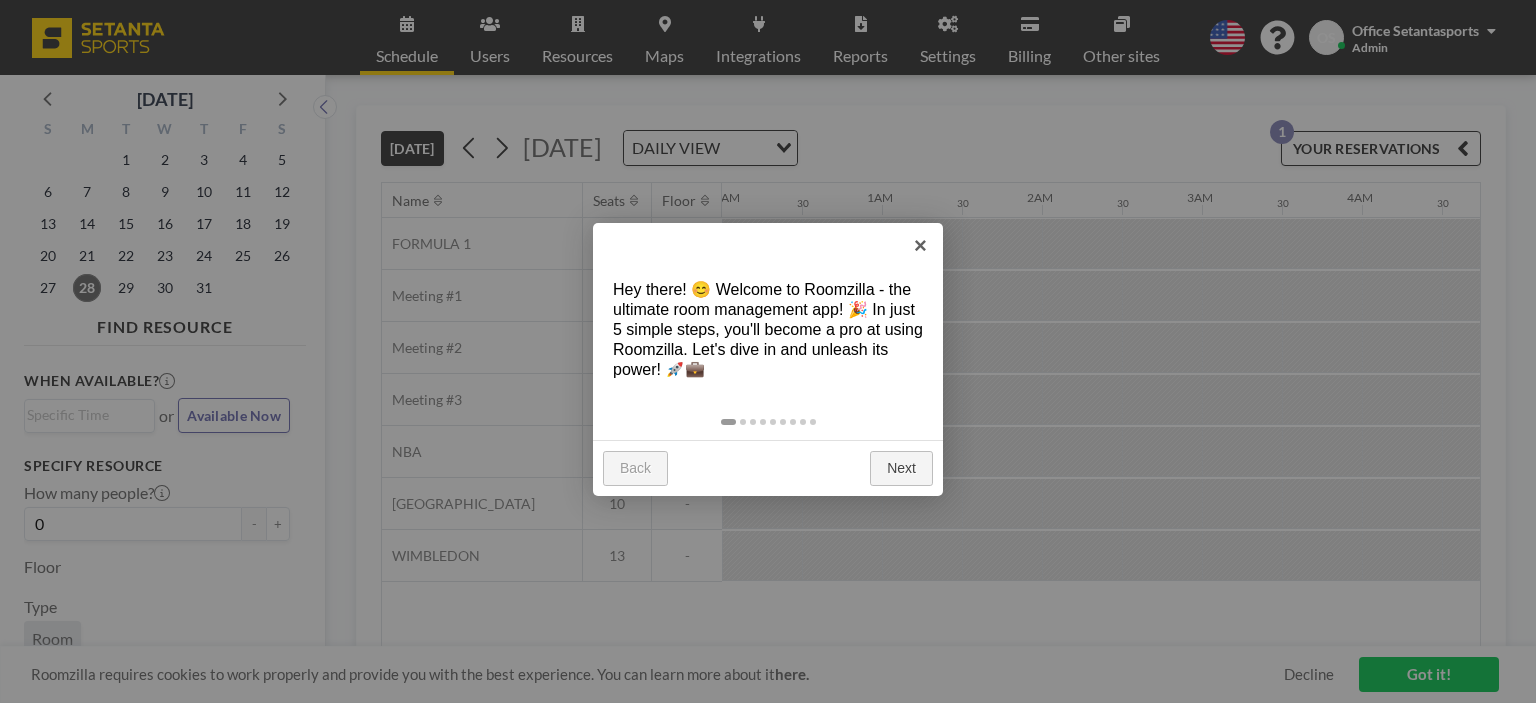 scroll, scrollTop: 0, scrollLeft: 0, axis: both 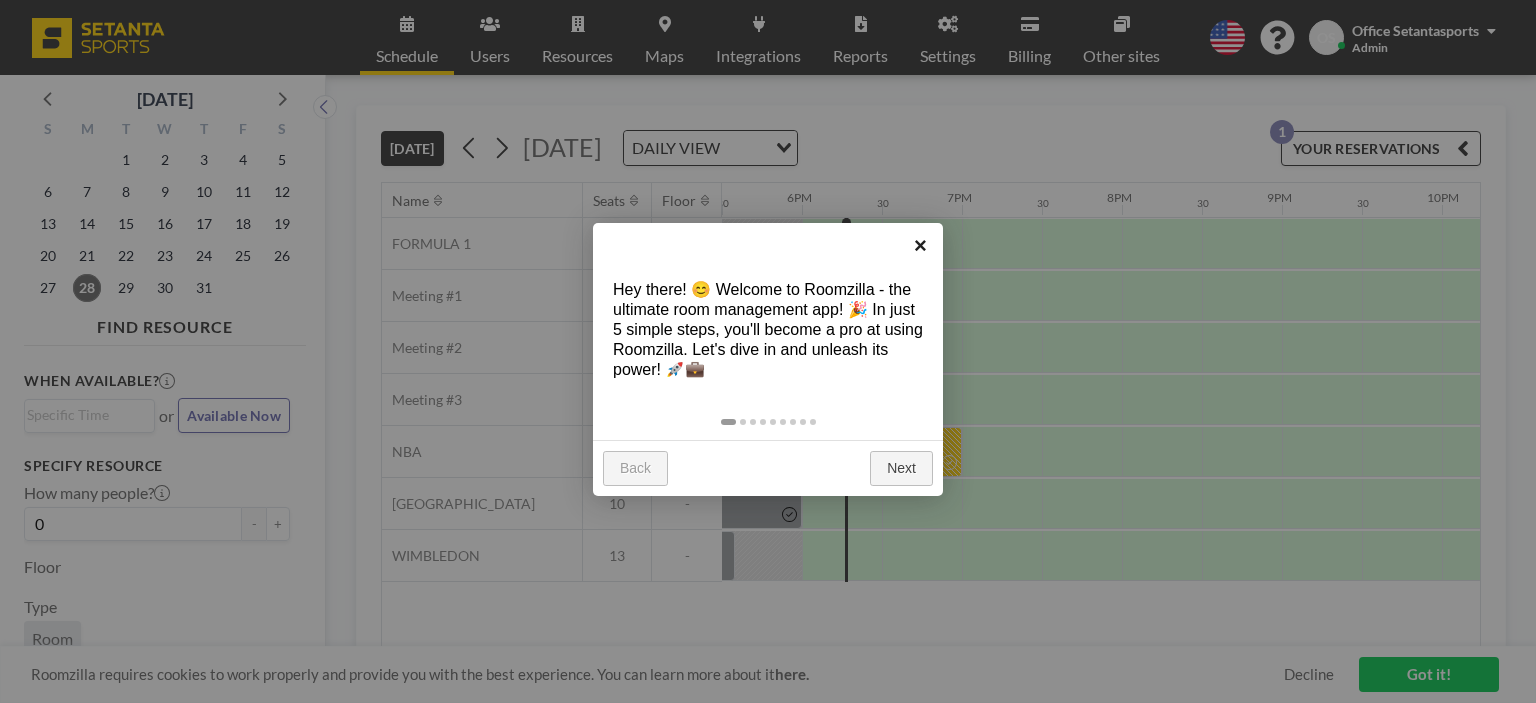 click on "×" at bounding box center [920, 245] 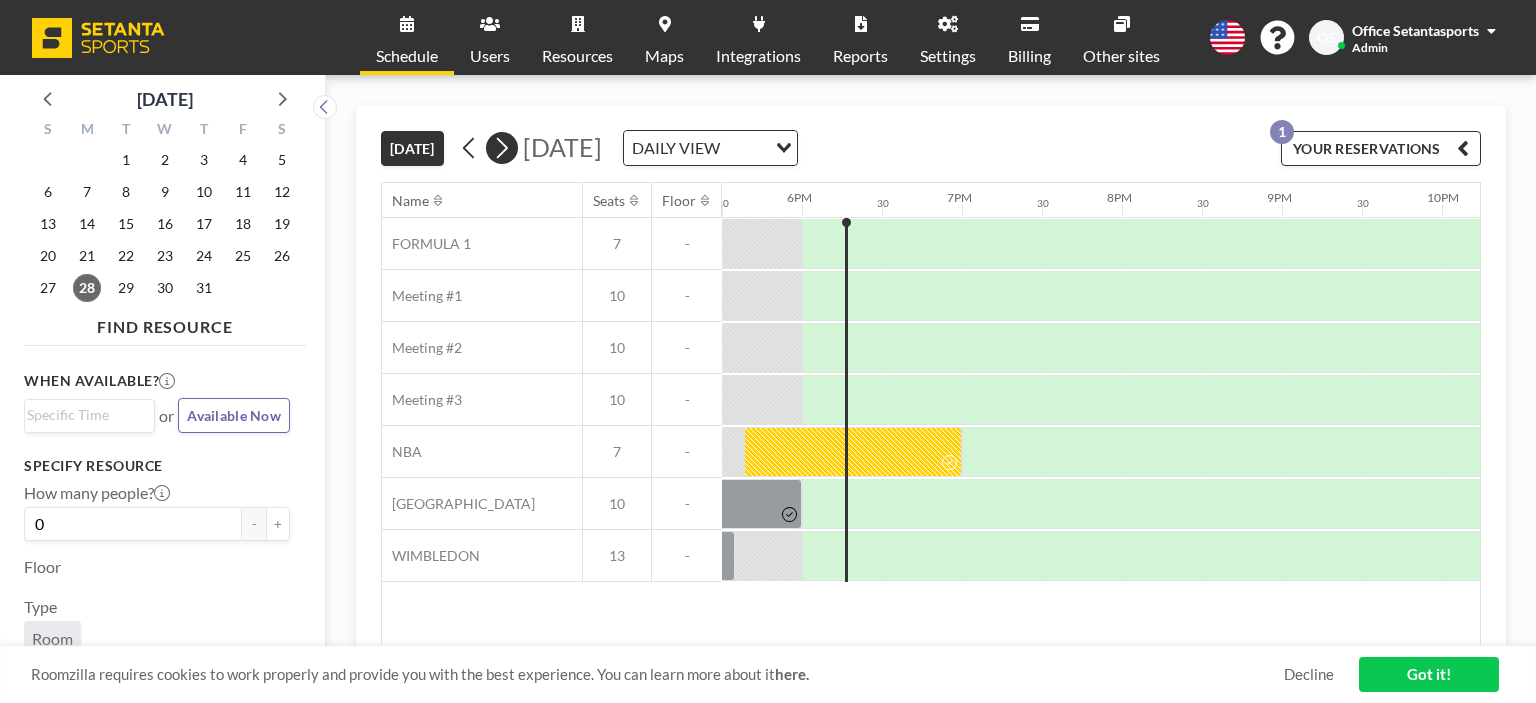 click 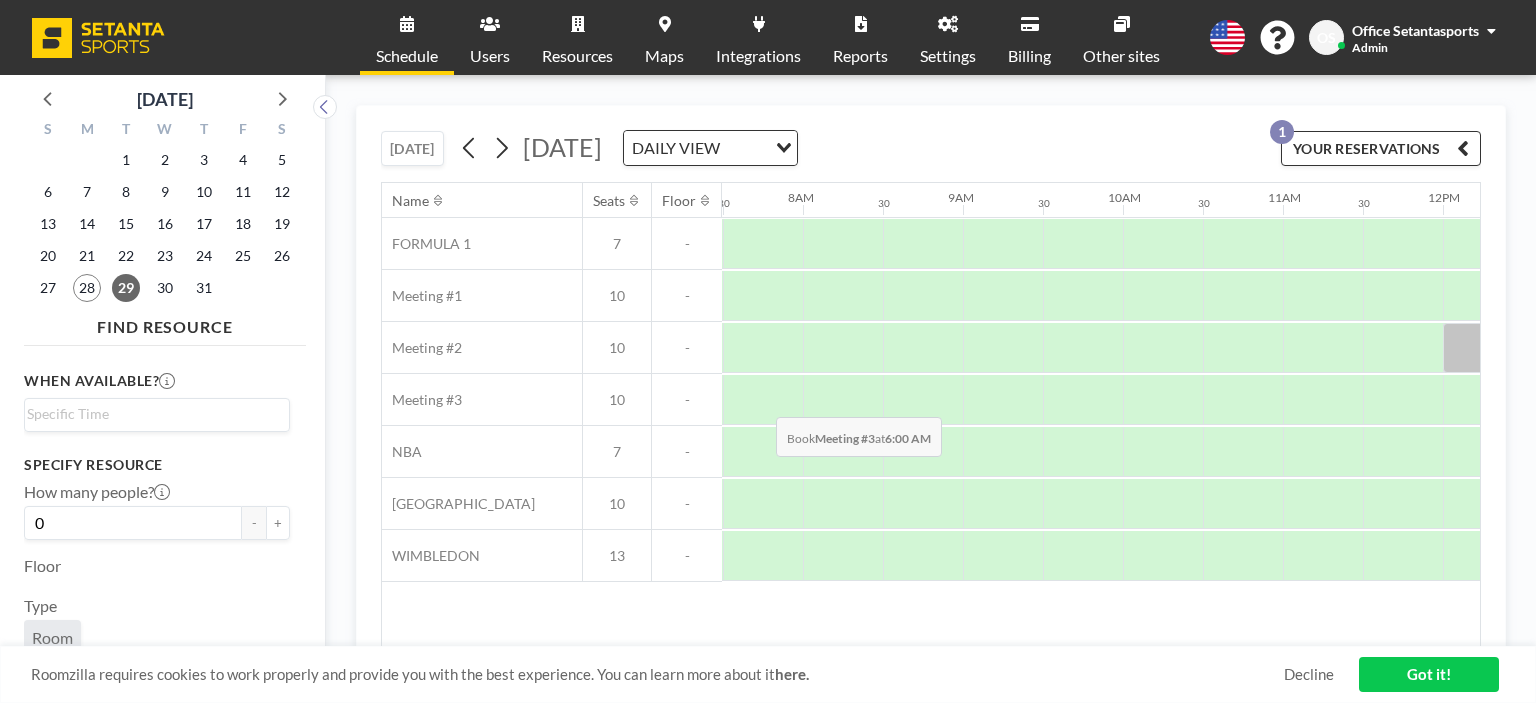 scroll, scrollTop: 0, scrollLeft: 1200, axis: horizontal 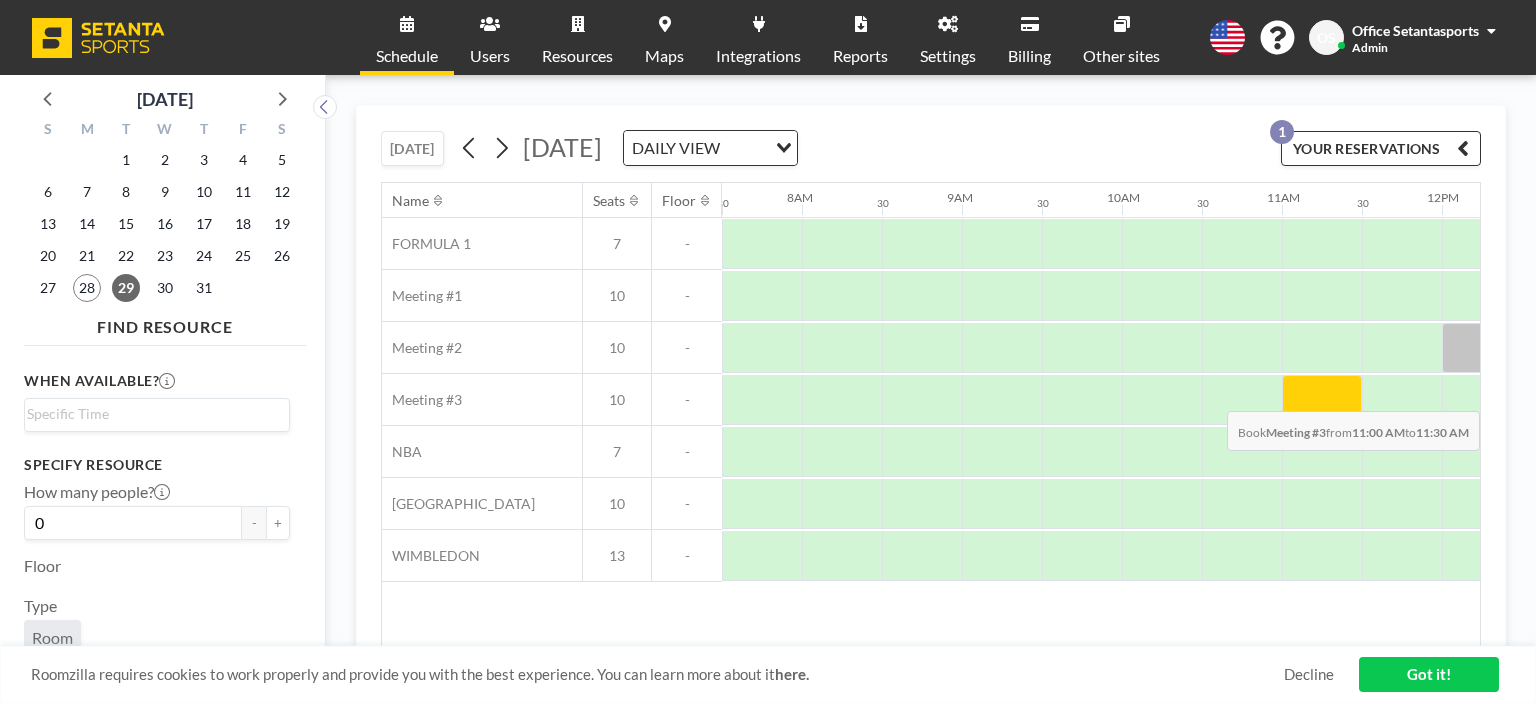 click at bounding box center (1322, 400) 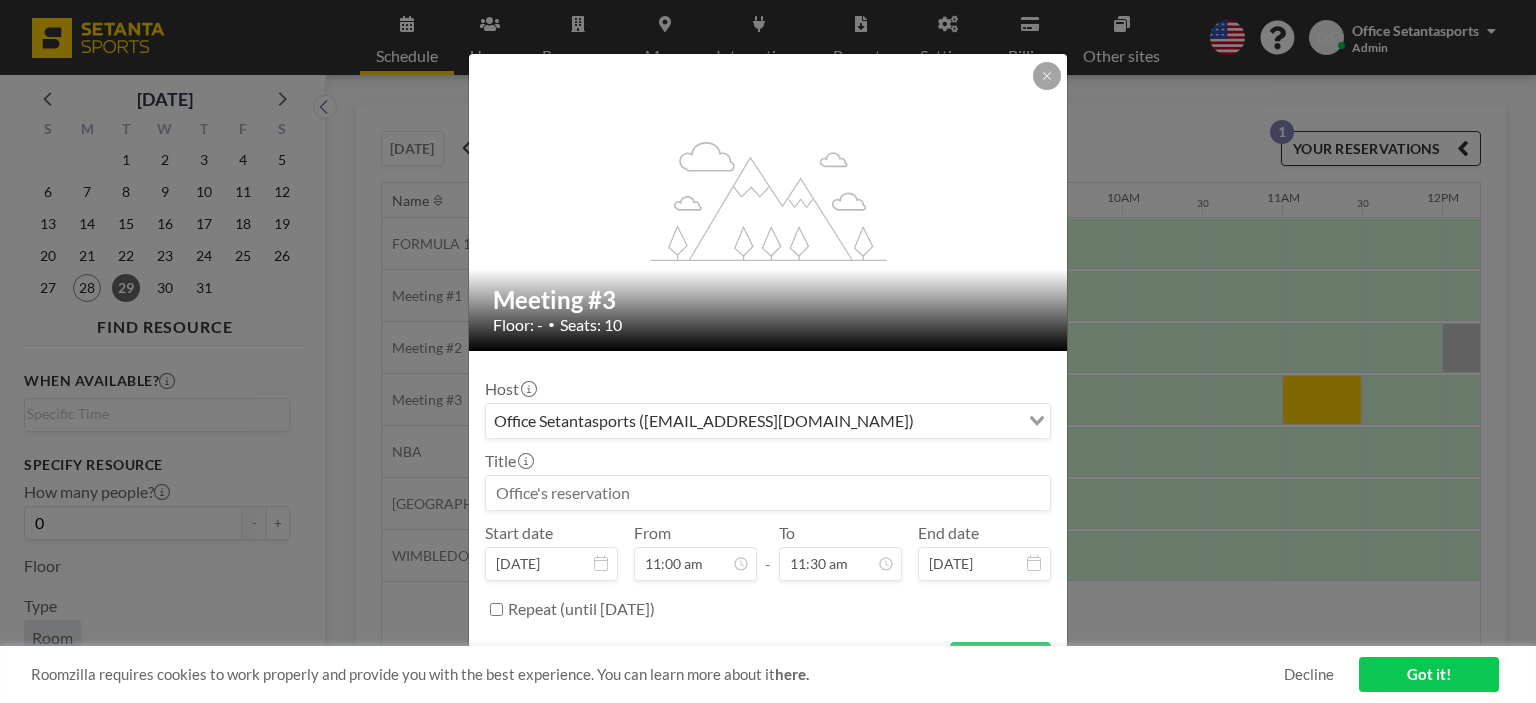 click at bounding box center (768, 493) 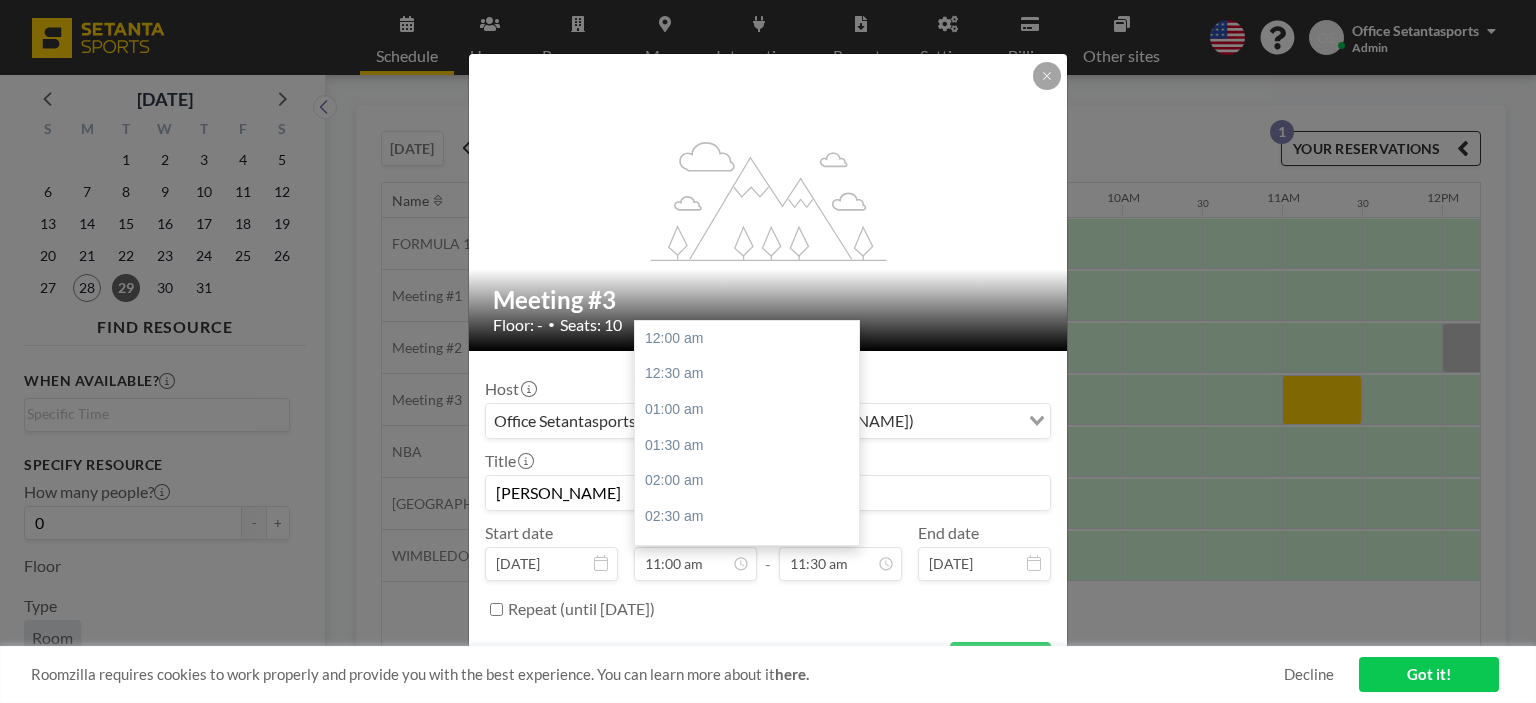 scroll, scrollTop: 783, scrollLeft: 0, axis: vertical 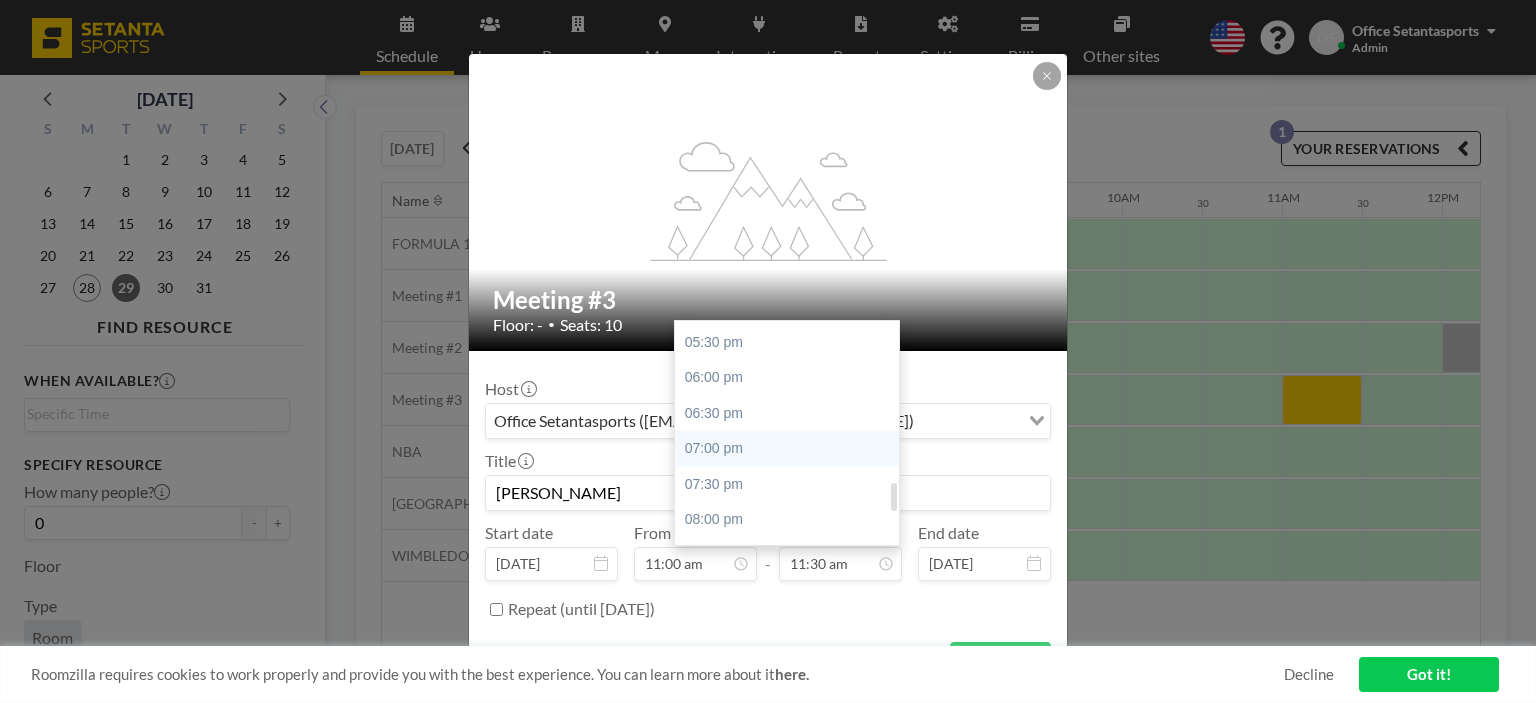type on "Kristi" 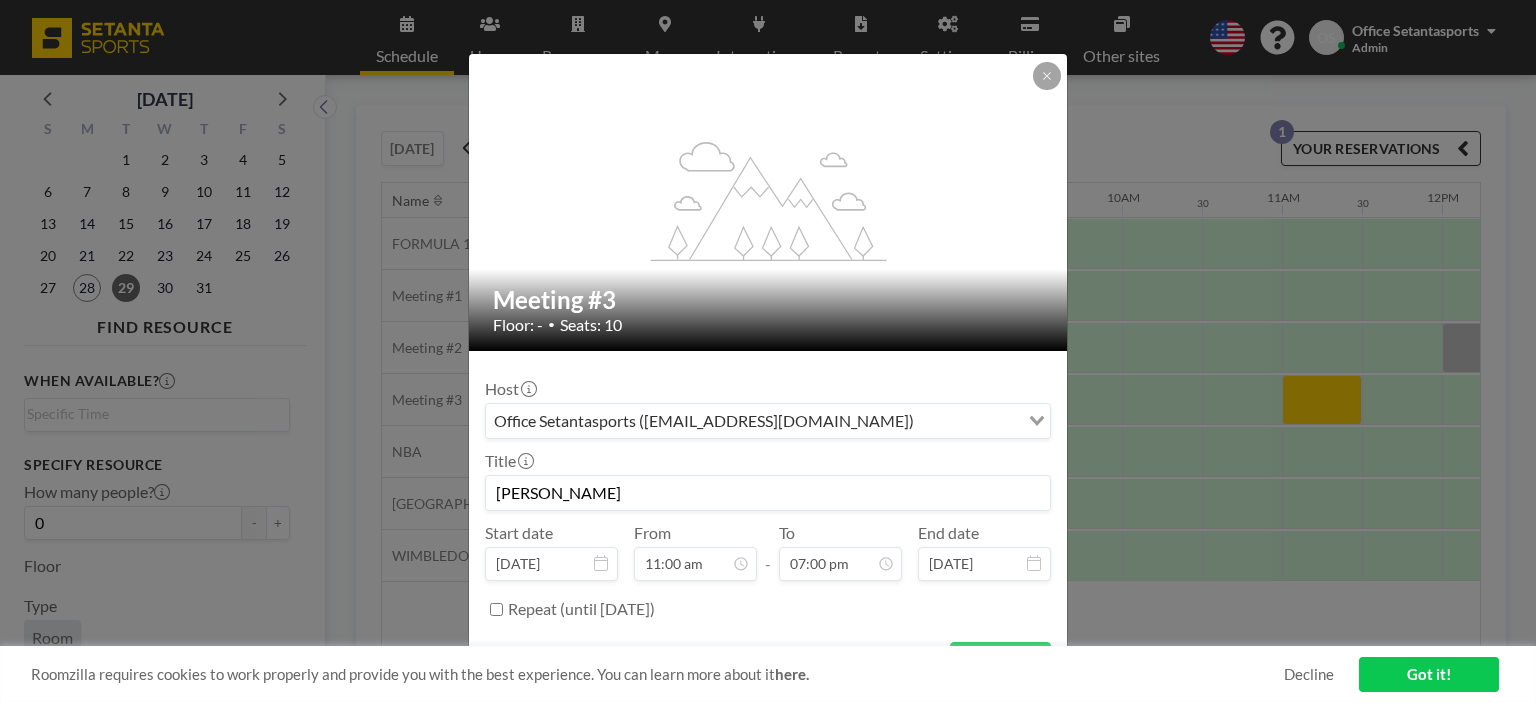 scroll, scrollTop: 1352, scrollLeft: 0, axis: vertical 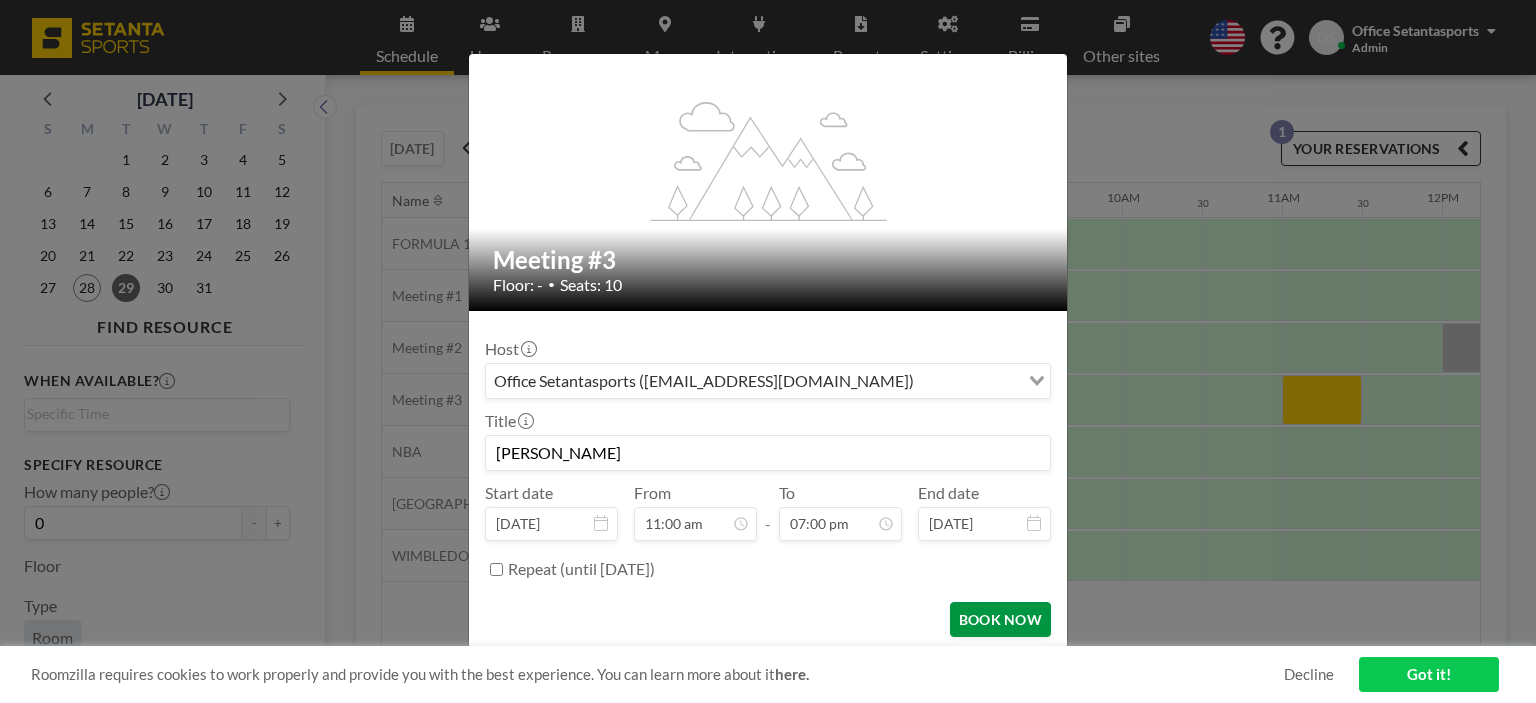 click on "BOOK NOW" at bounding box center (1000, 619) 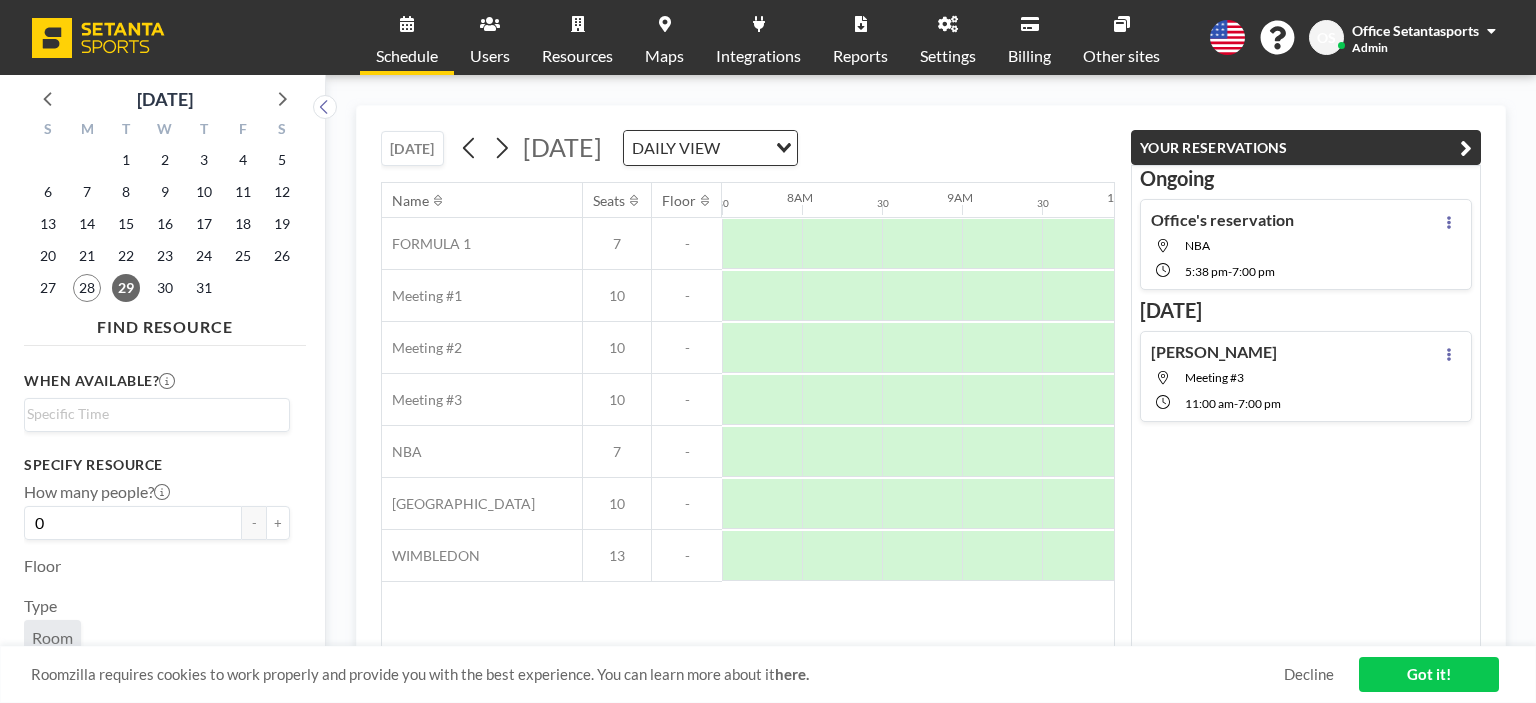 click at bounding box center [1466, 148] 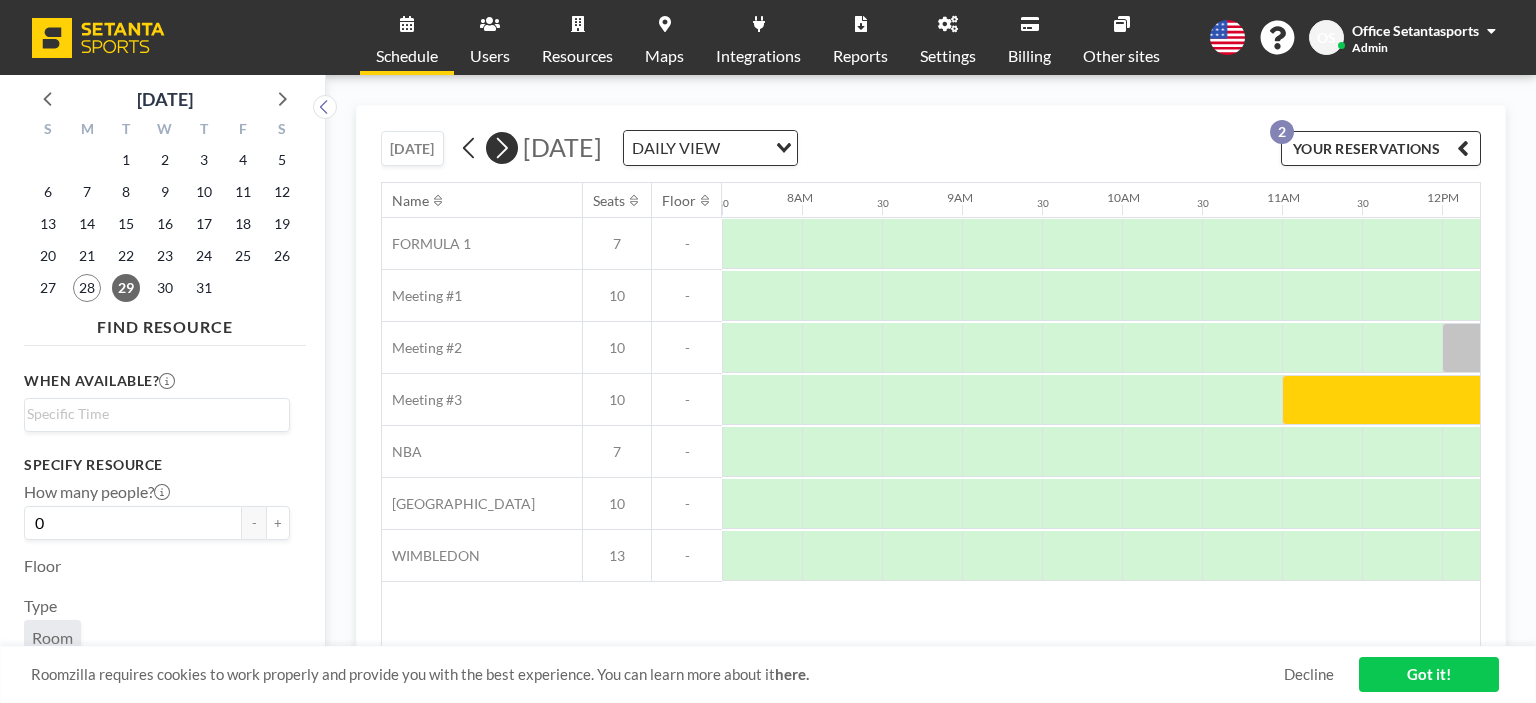 click 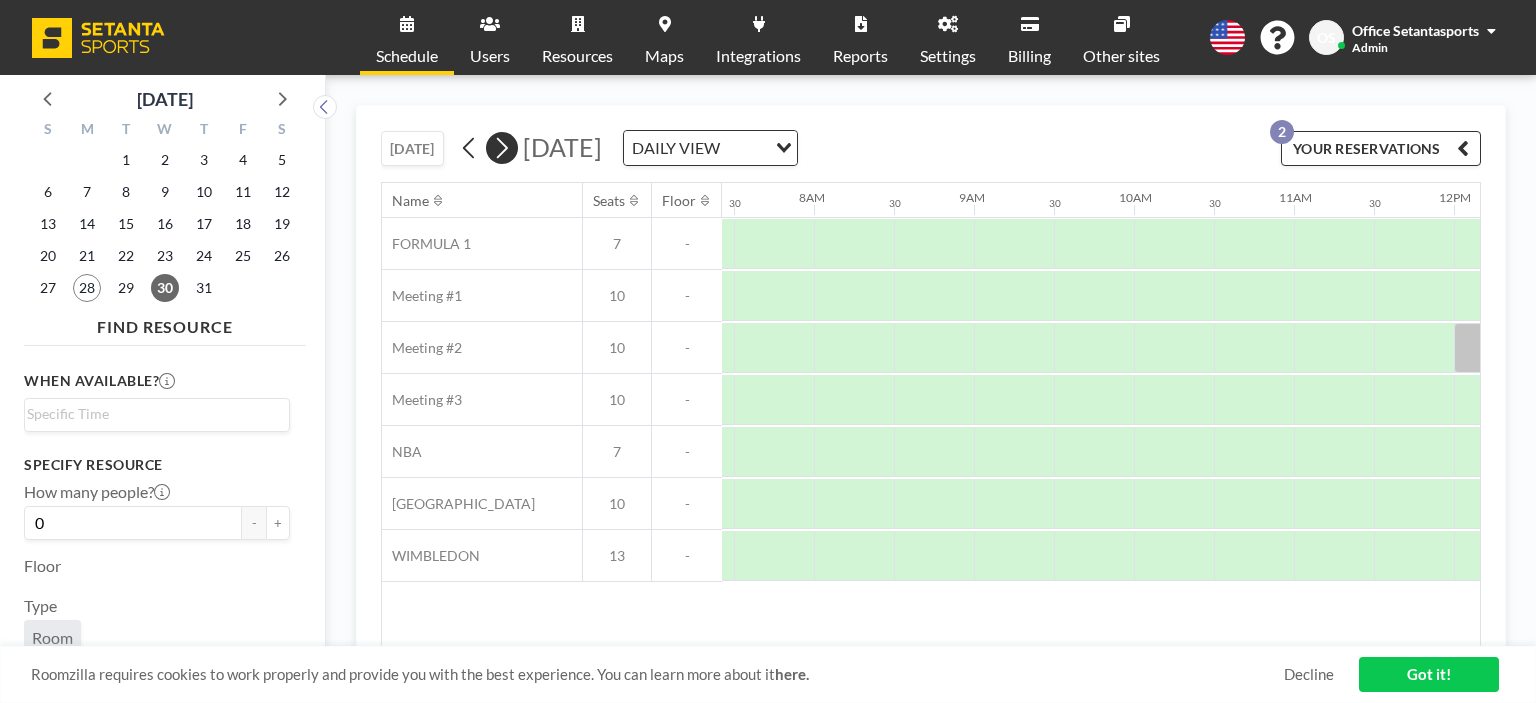 scroll, scrollTop: 0, scrollLeft: 1200, axis: horizontal 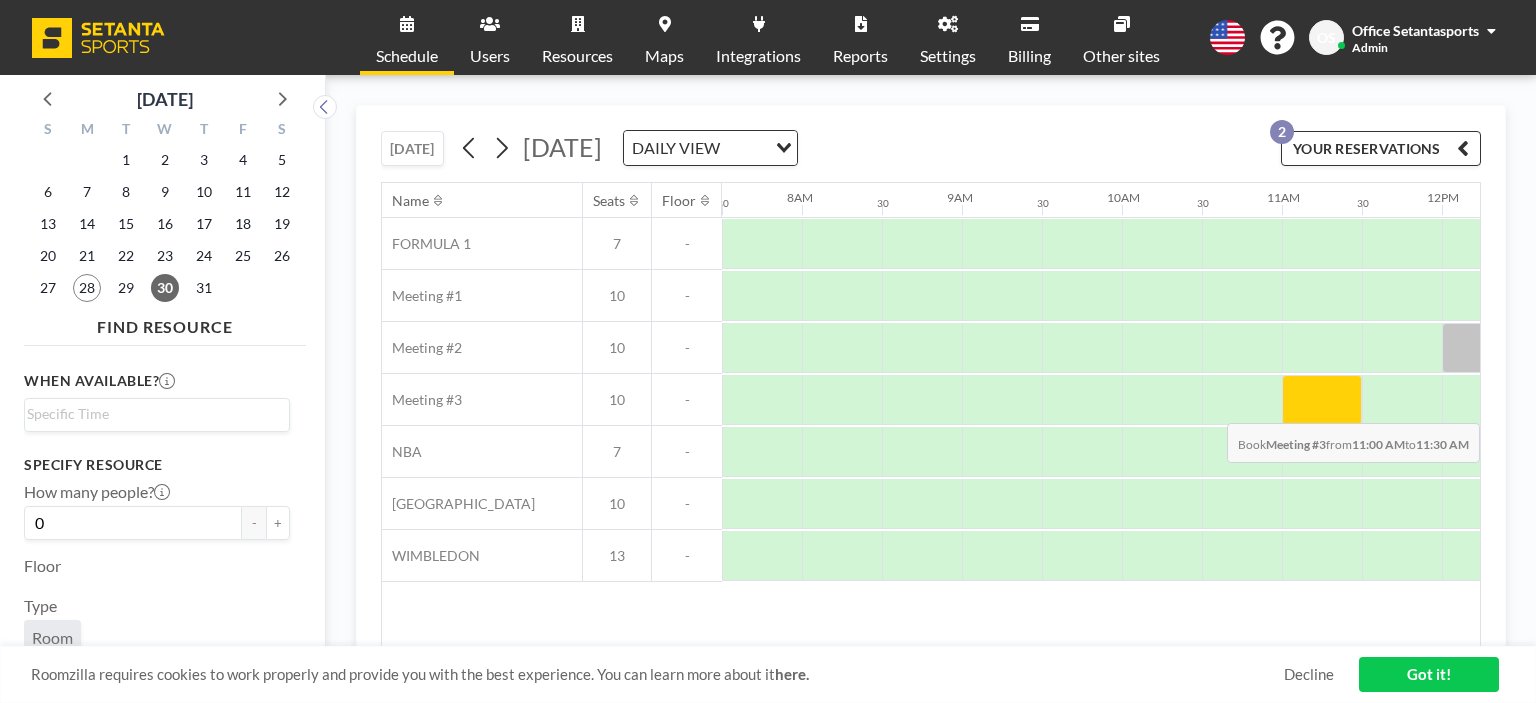 click at bounding box center [1322, 400] 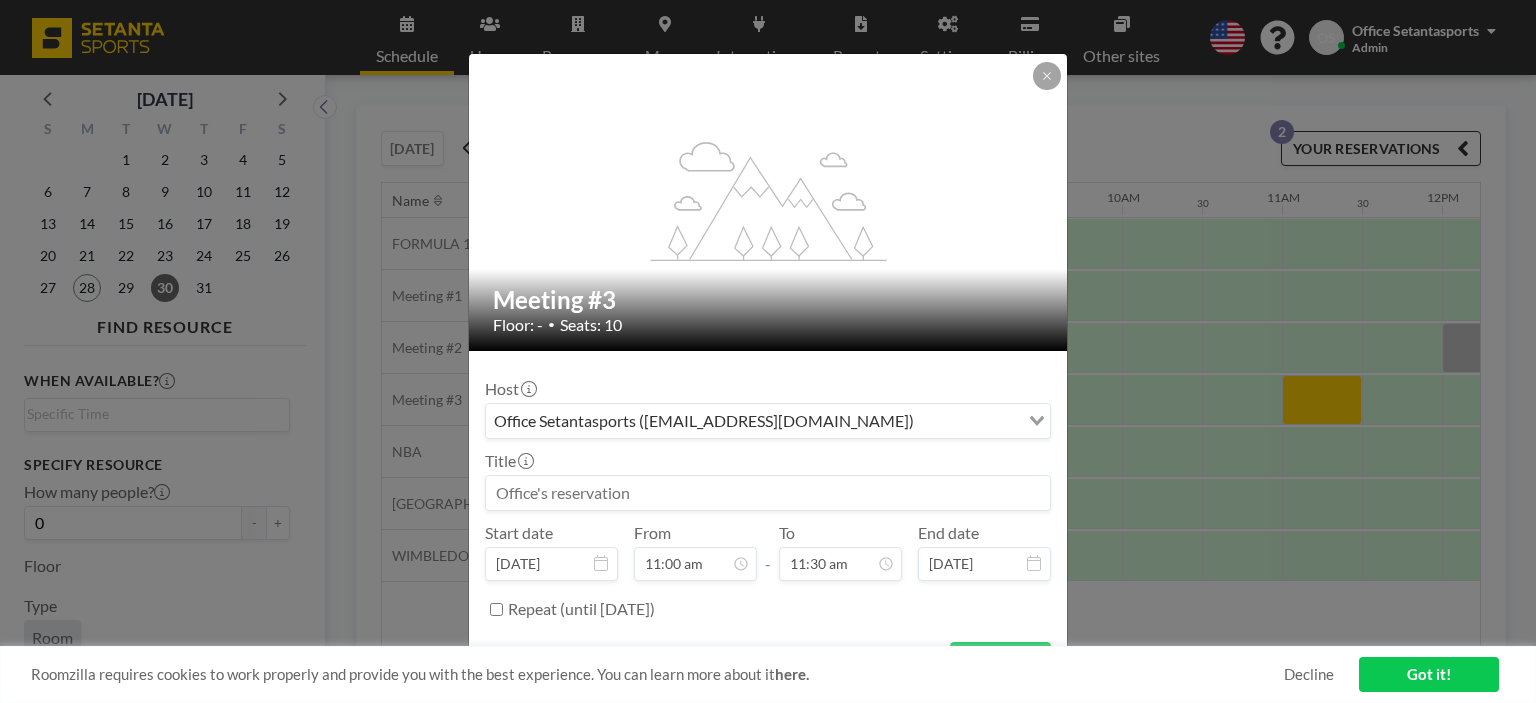 click at bounding box center (768, 493) 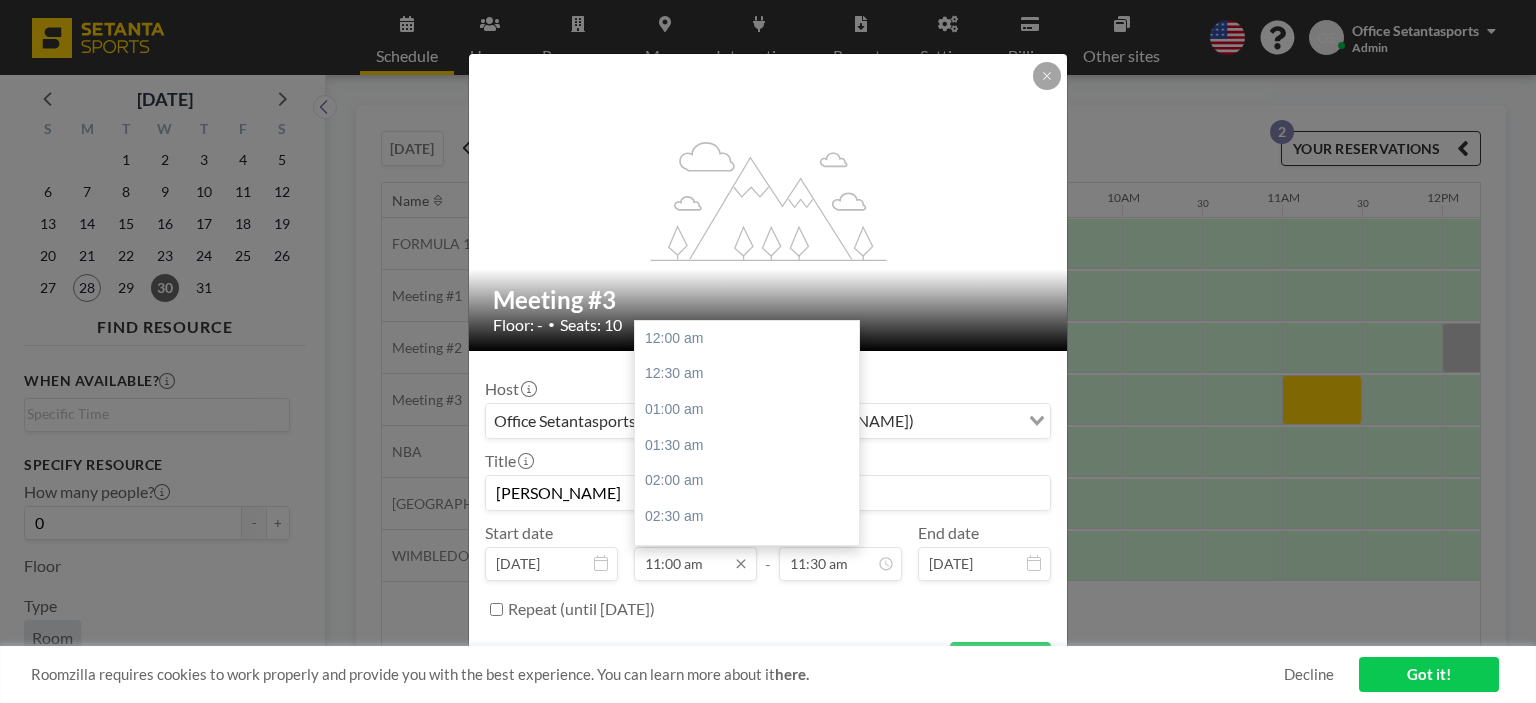 scroll, scrollTop: 783, scrollLeft: 0, axis: vertical 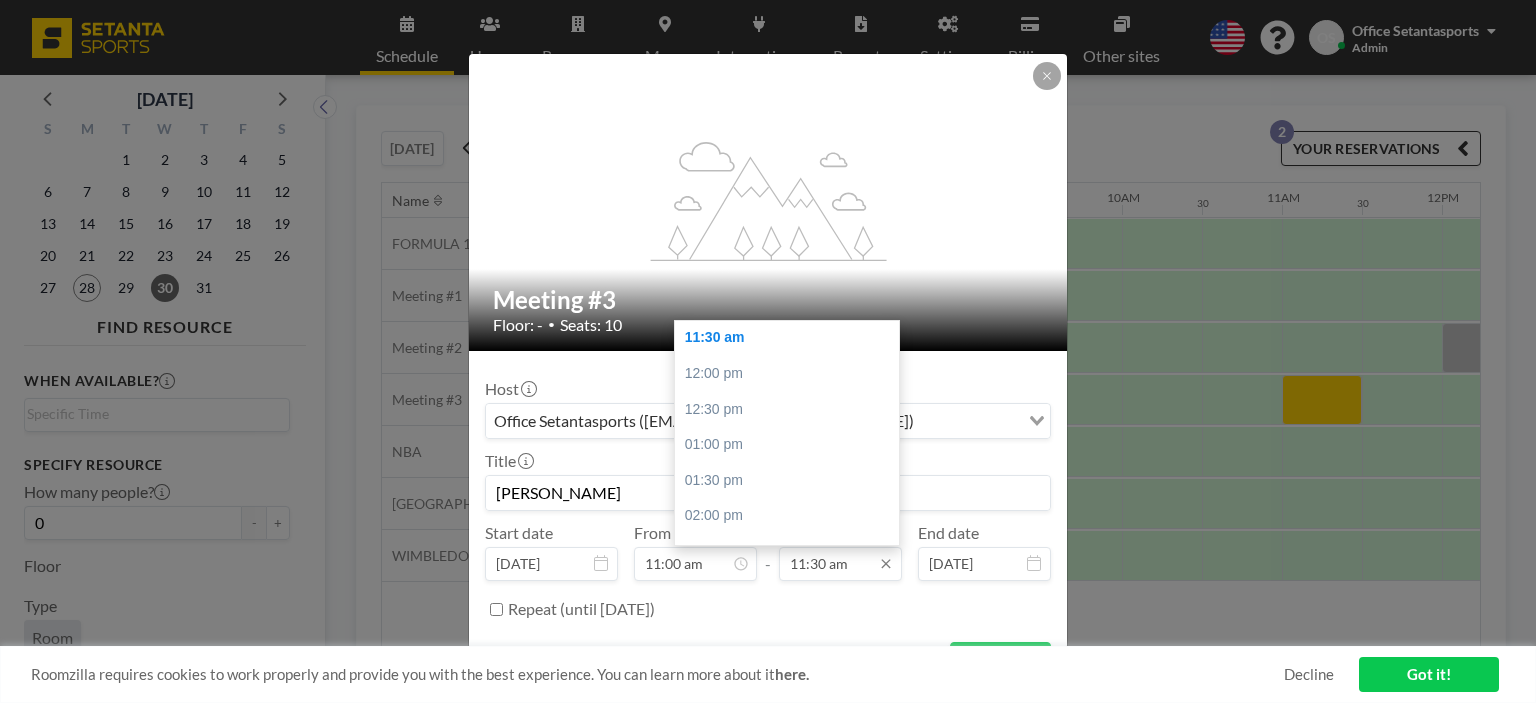 type on "kristi" 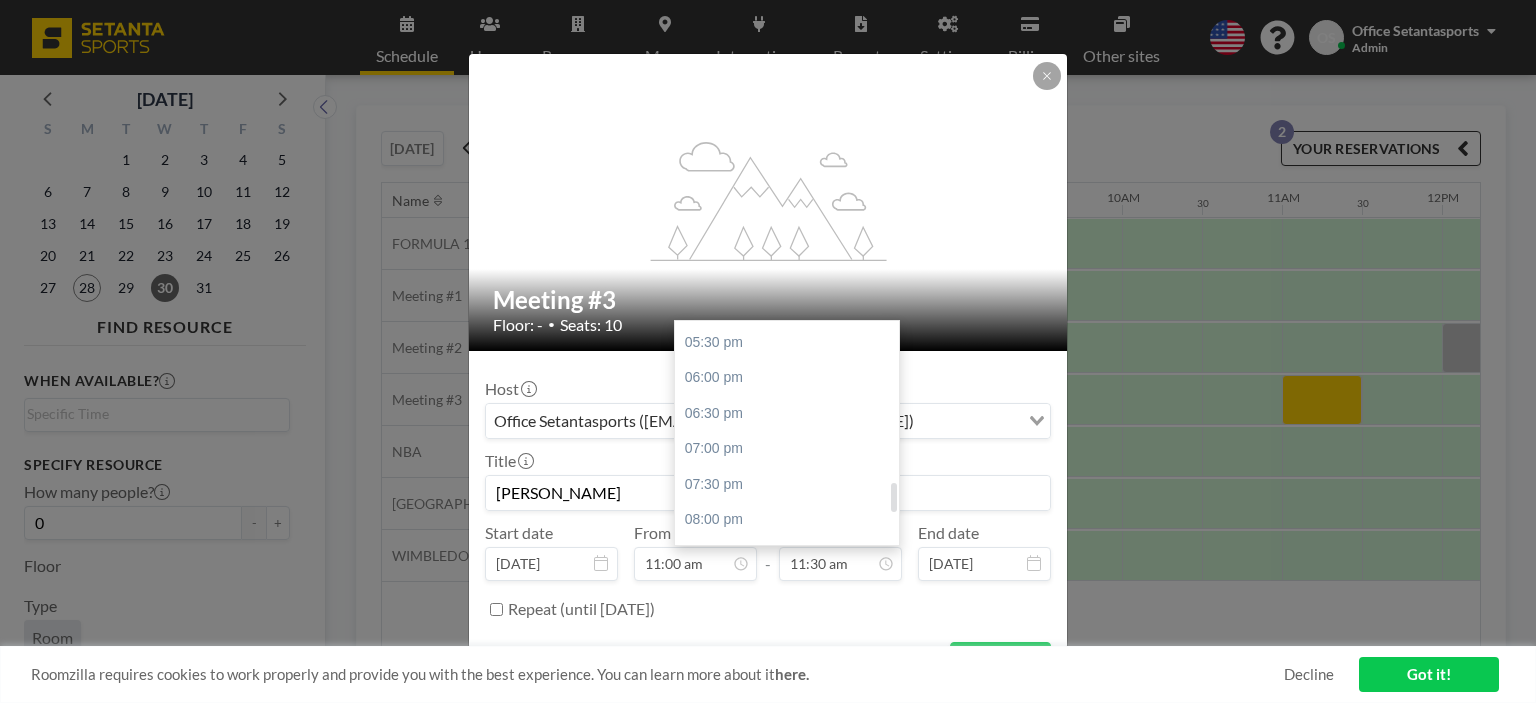 scroll, scrollTop: 1258, scrollLeft: 0, axis: vertical 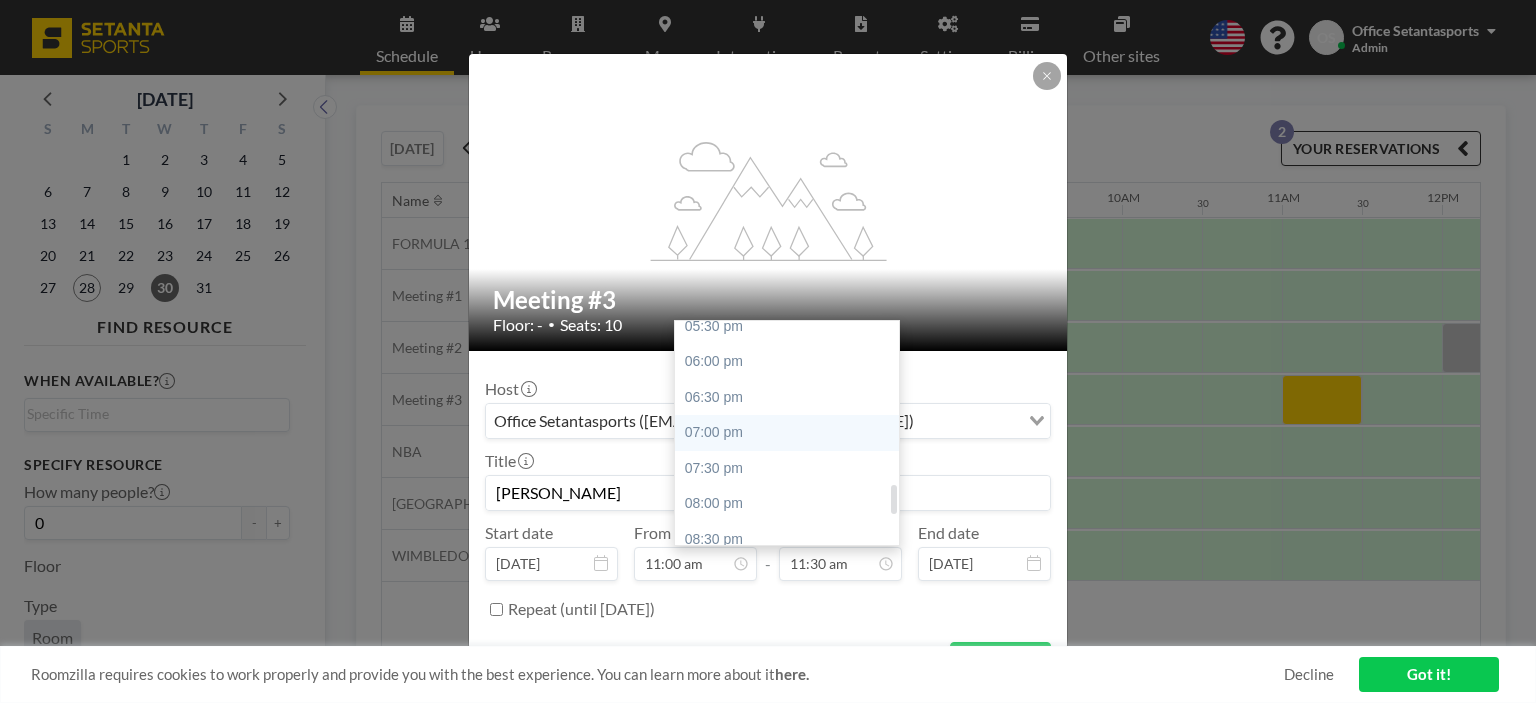 click on "07:00 pm" at bounding box center [792, 433] 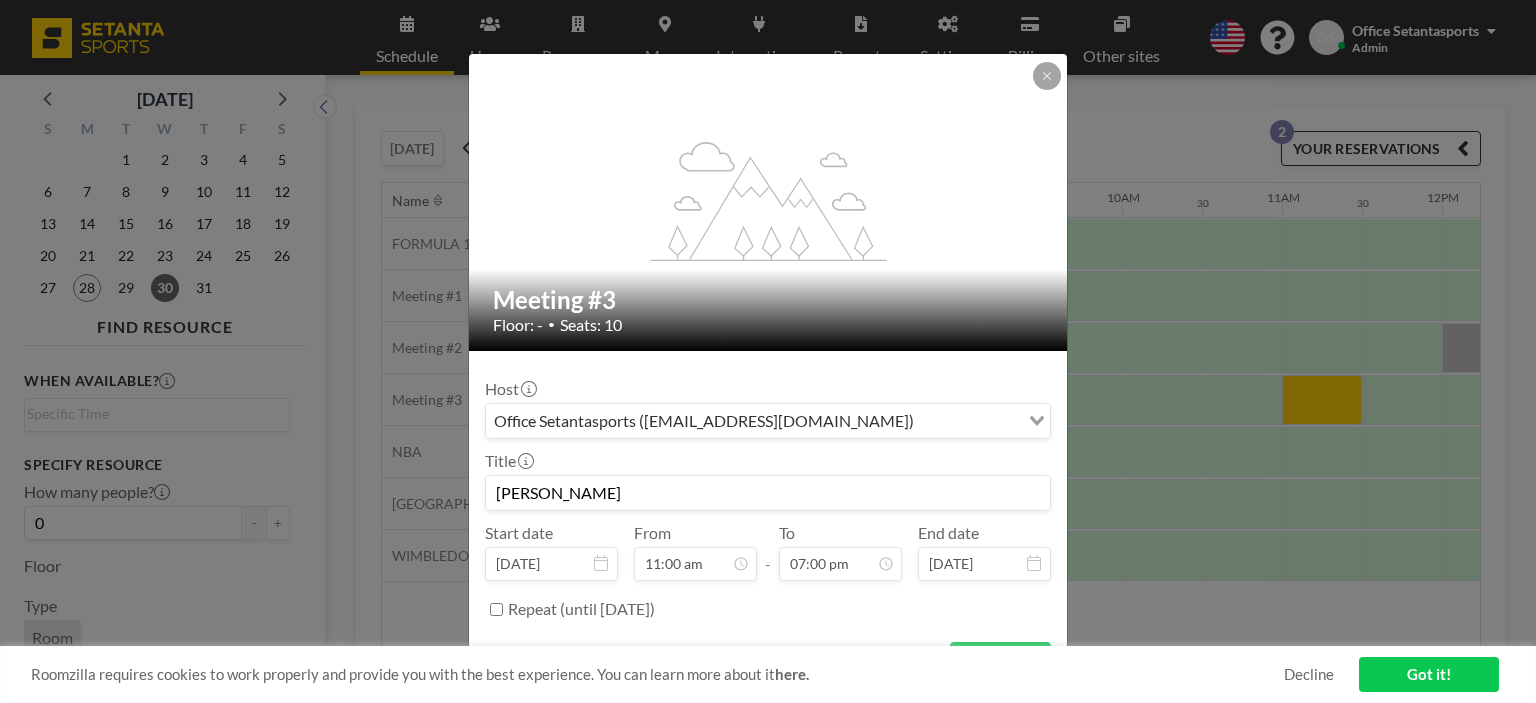 scroll, scrollTop: 40, scrollLeft: 0, axis: vertical 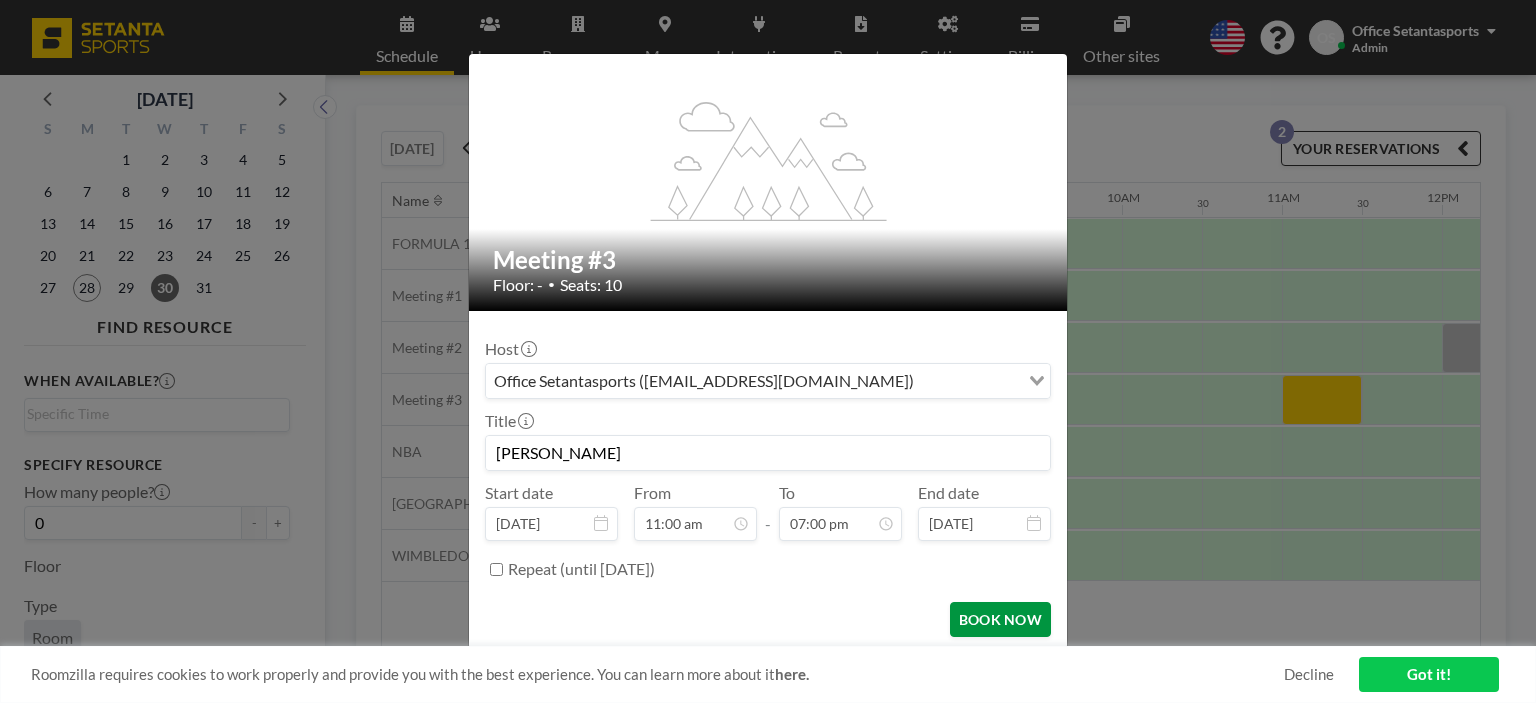 click on "BOOK NOW" at bounding box center (1000, 619) 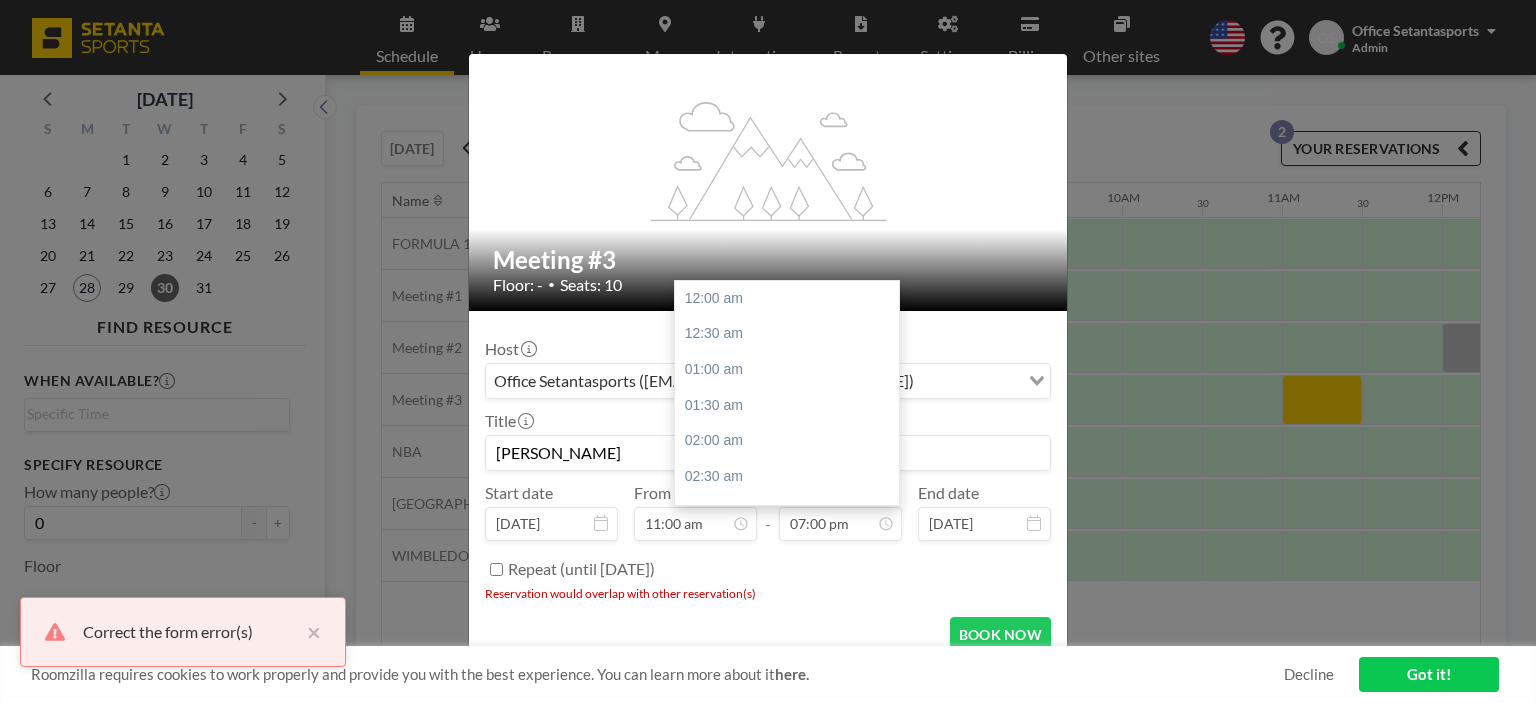 scroll, scrollTop: 1352, scrollLeft: 0, axis: vertical 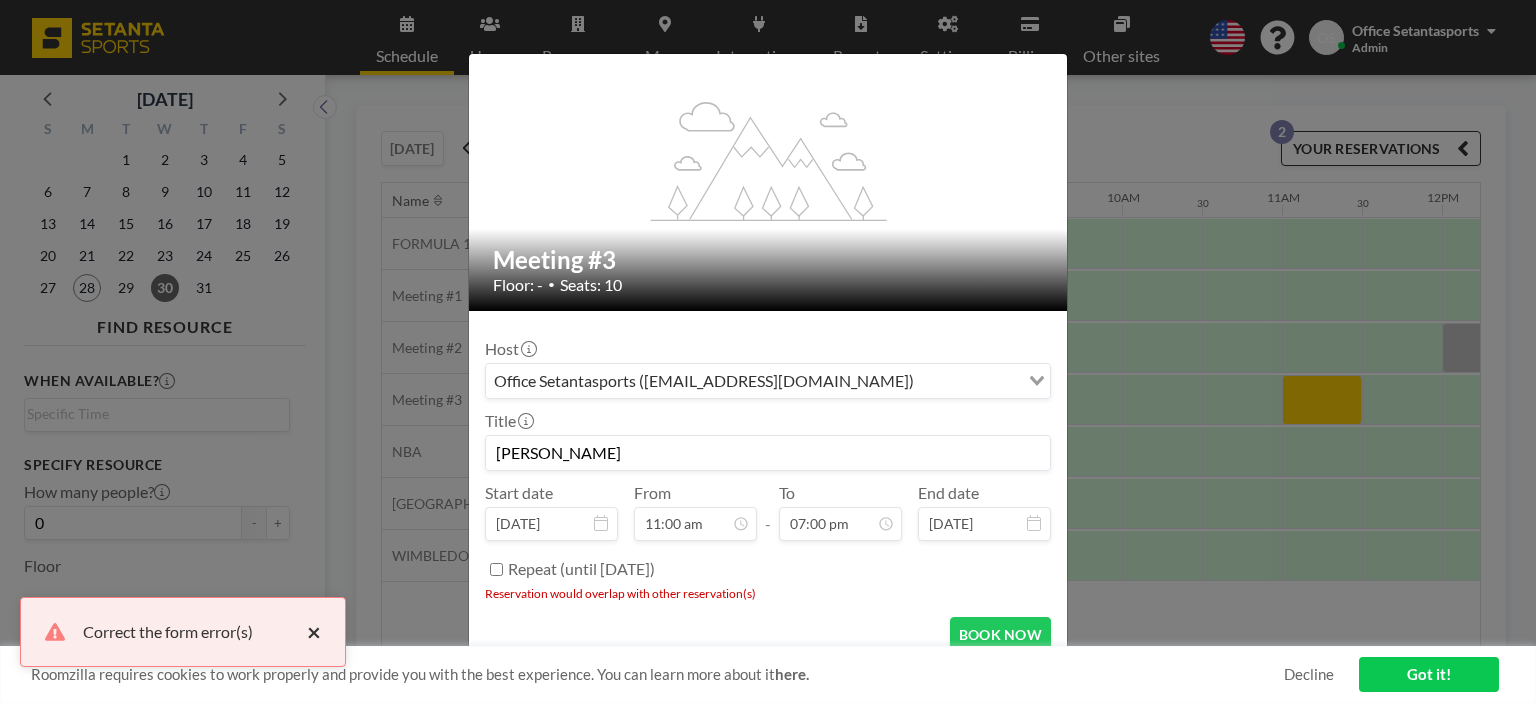 click on "×" at bounding box center (309, 632) 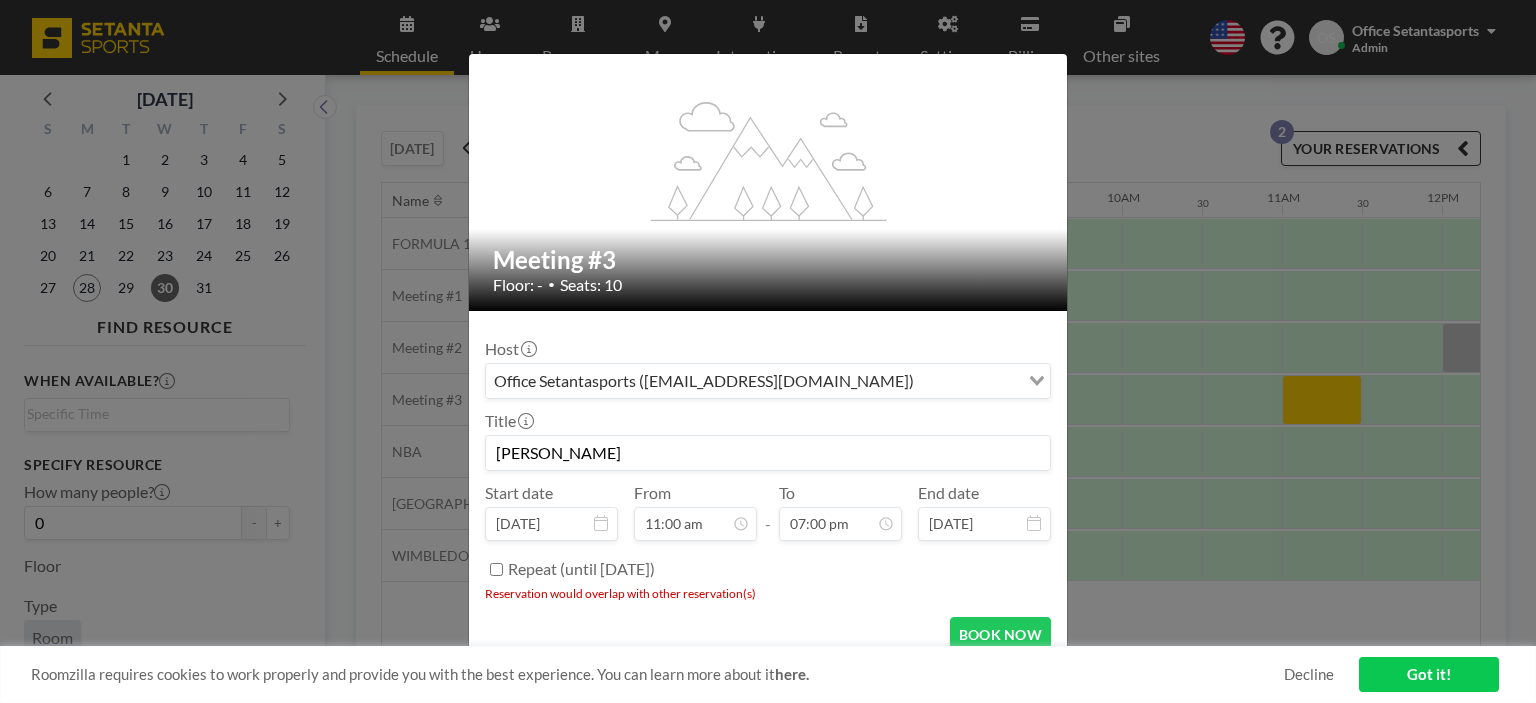 click on "flex-grow: 1.2;   Meeting #3   Floor: -   •   Seats: 10   Host
Office Setantasports (office@setantasports.com)
Loading...      Title  kristi  Start date  Jul 30, 2025  From  11:00 am      -   To  07:00 pm      End date  Jul 30, 2025  Repeat (until July 28, 2027)      Reservation would overlap with other reservation(s)      BOOK NOW" at bounding box center (768, 351) 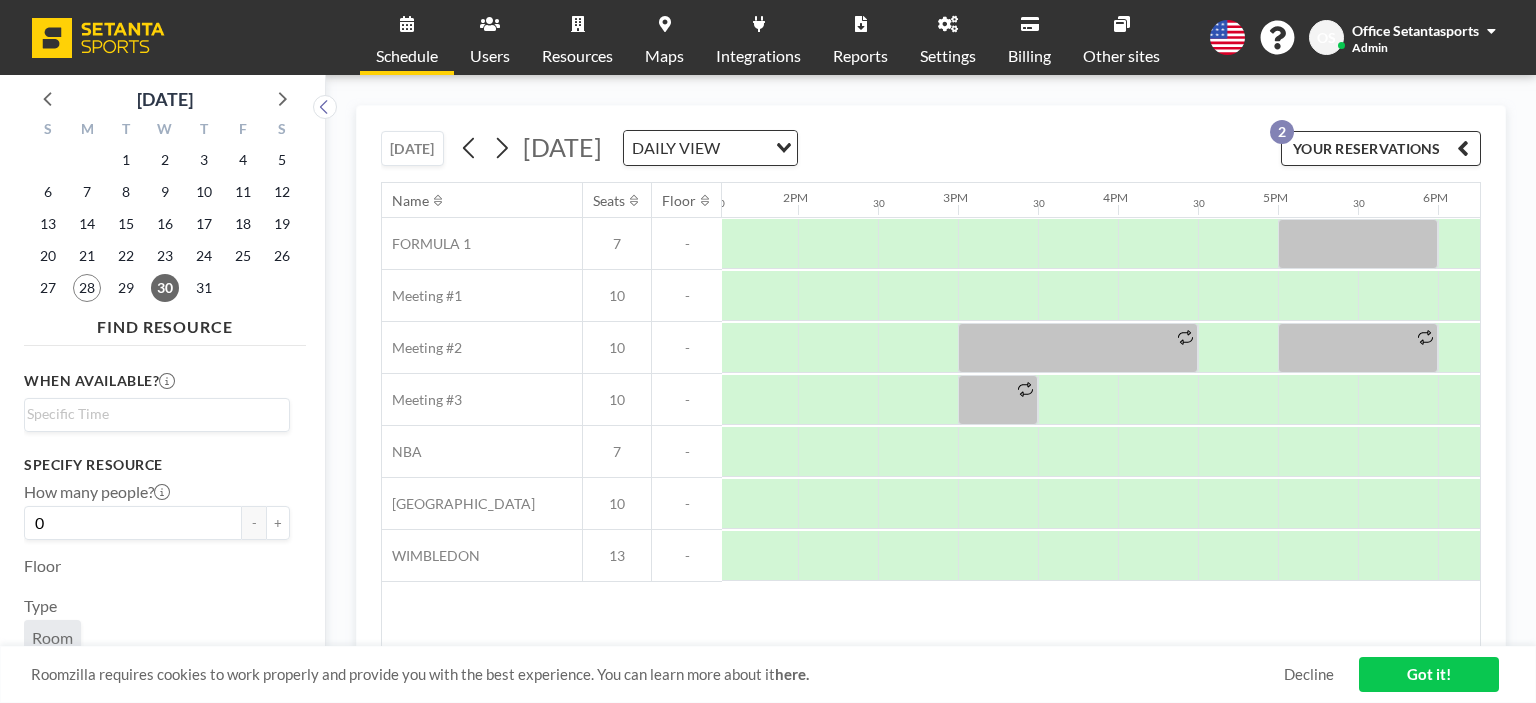 scroll, scrollTop: 0, scrollLeft: 2168, axis: horizontal 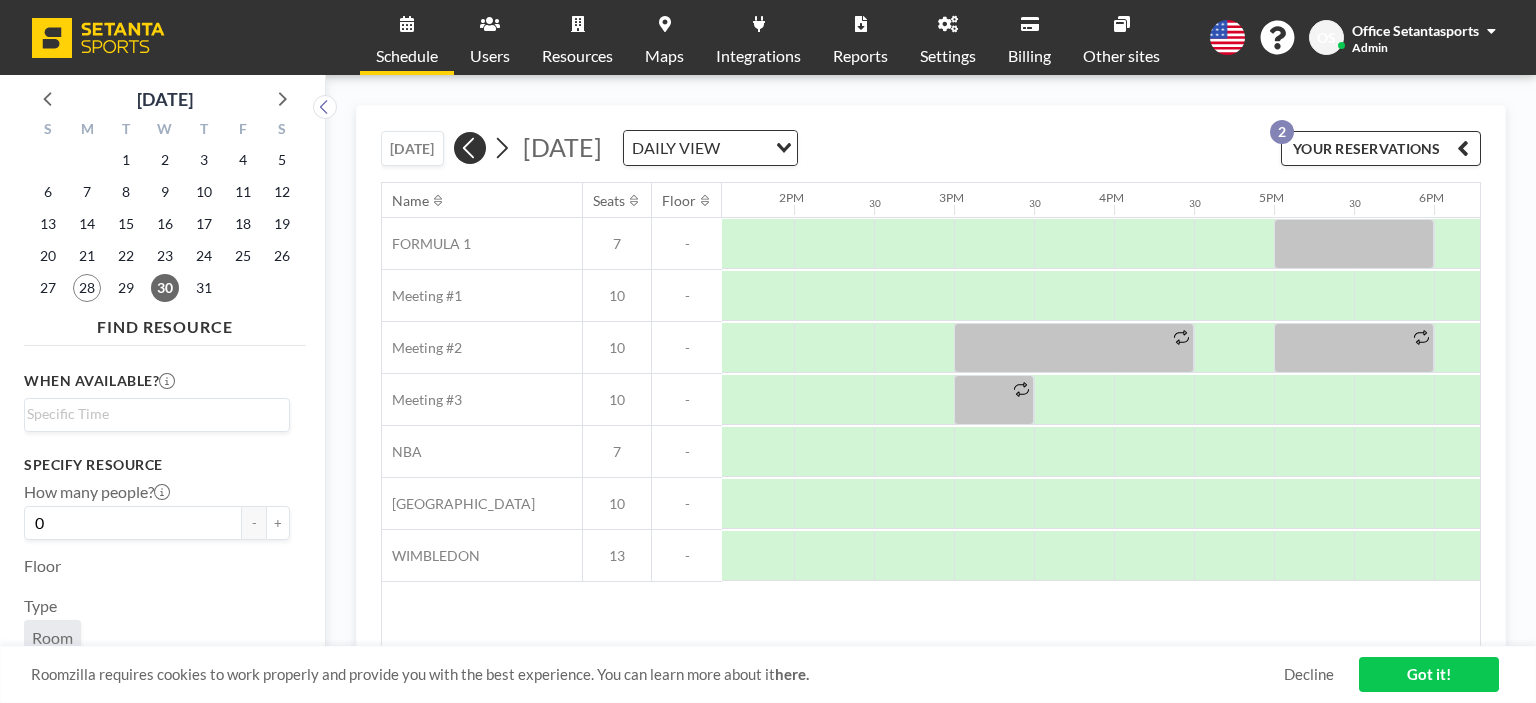 click 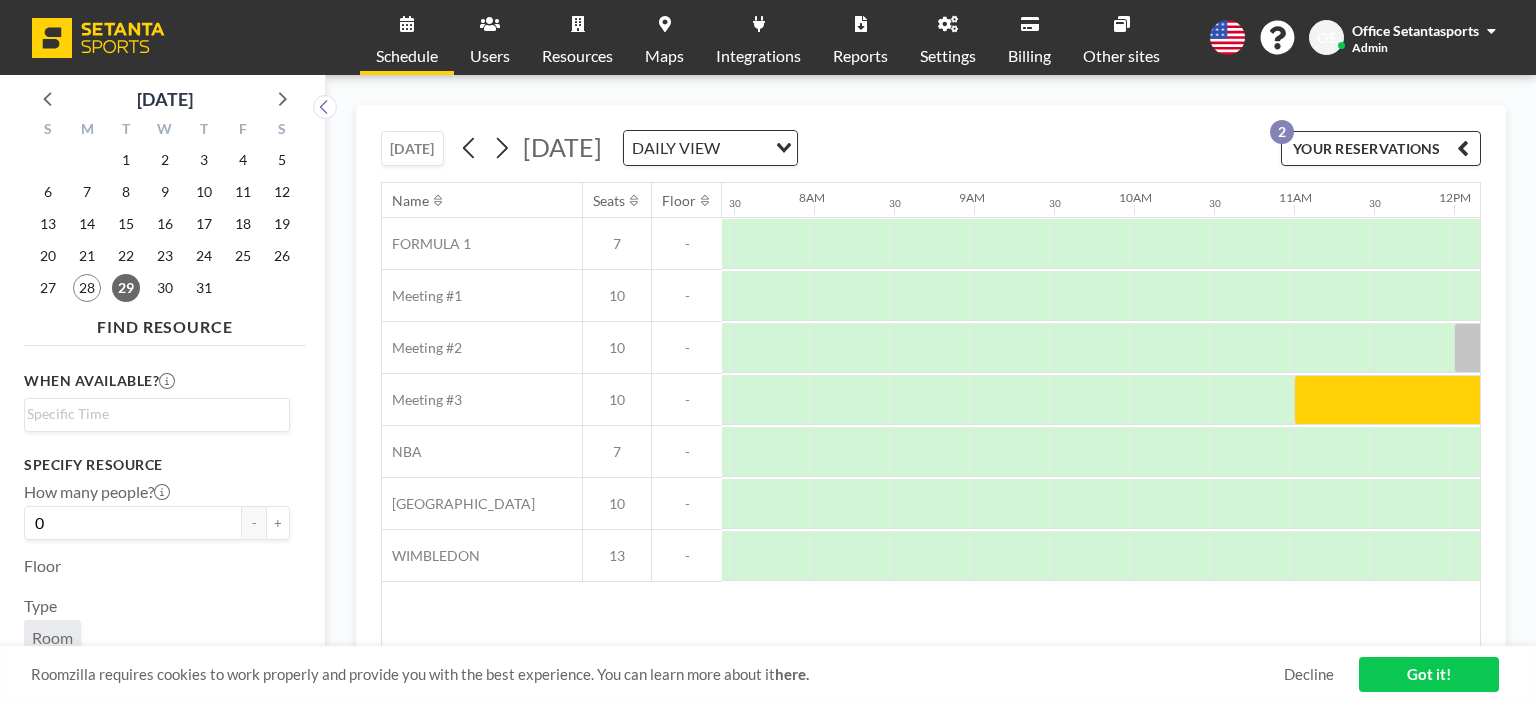 scroll, scrollTop: 0, scrollLeft: 1200, axis: horizontal 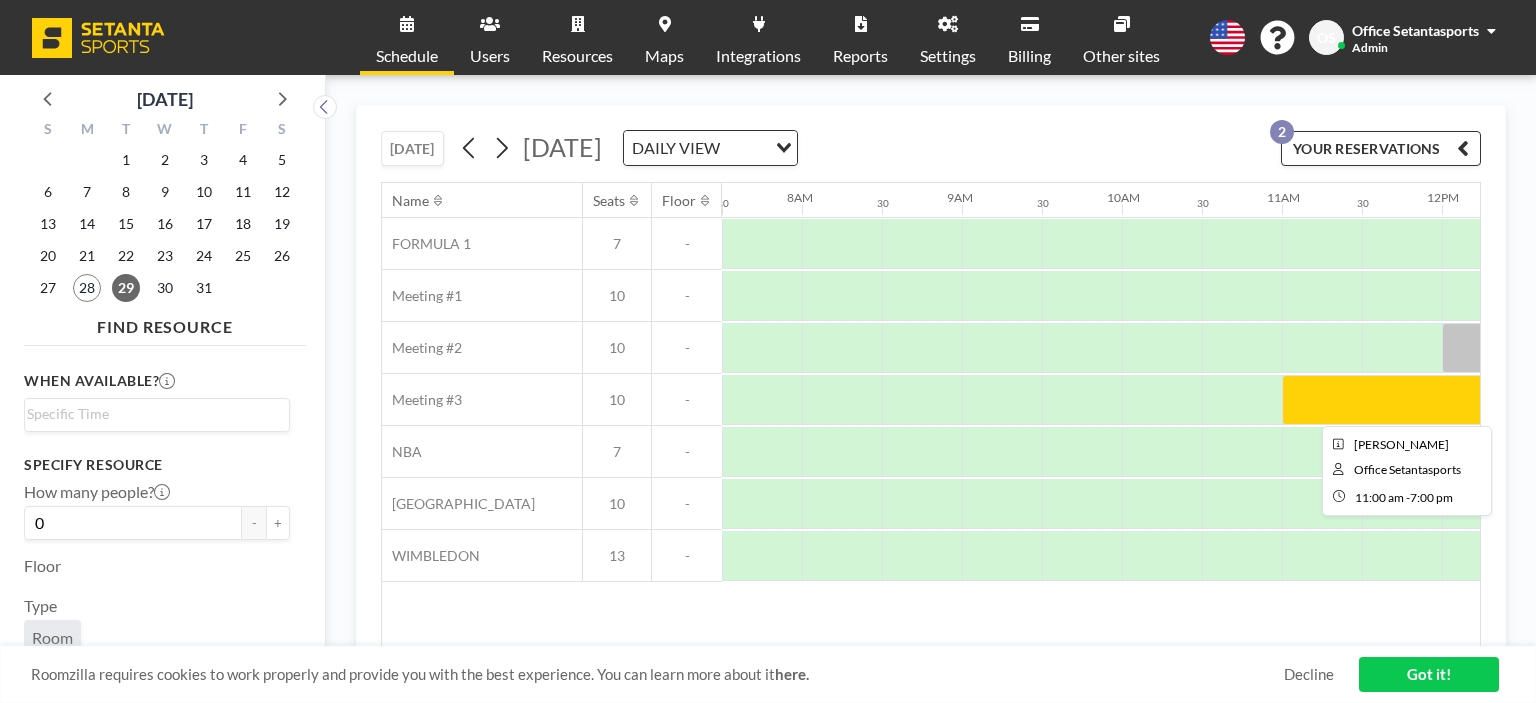 click at bounding box center [1922, 400] 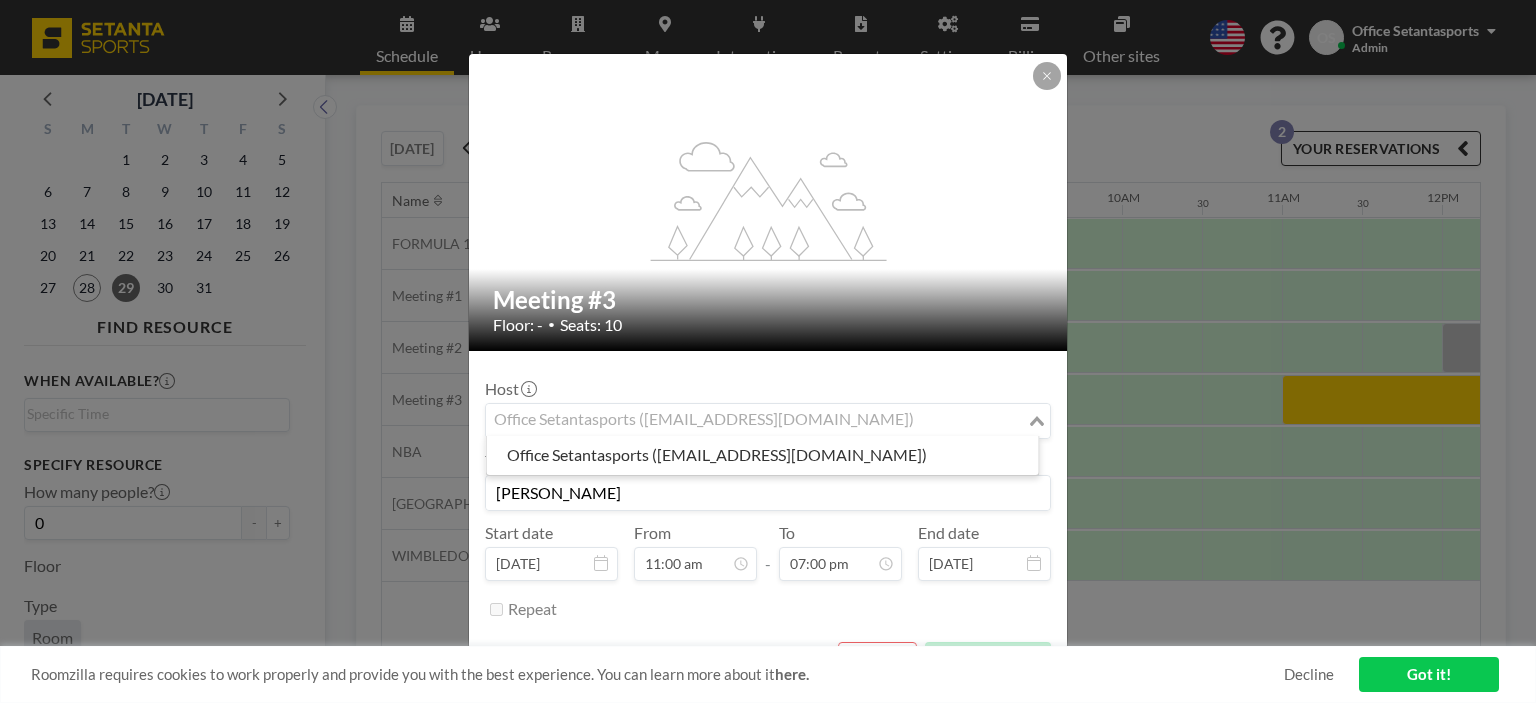 click on "Office Setantasports (office@setantasports.com)" at bounding box center (756, 419) 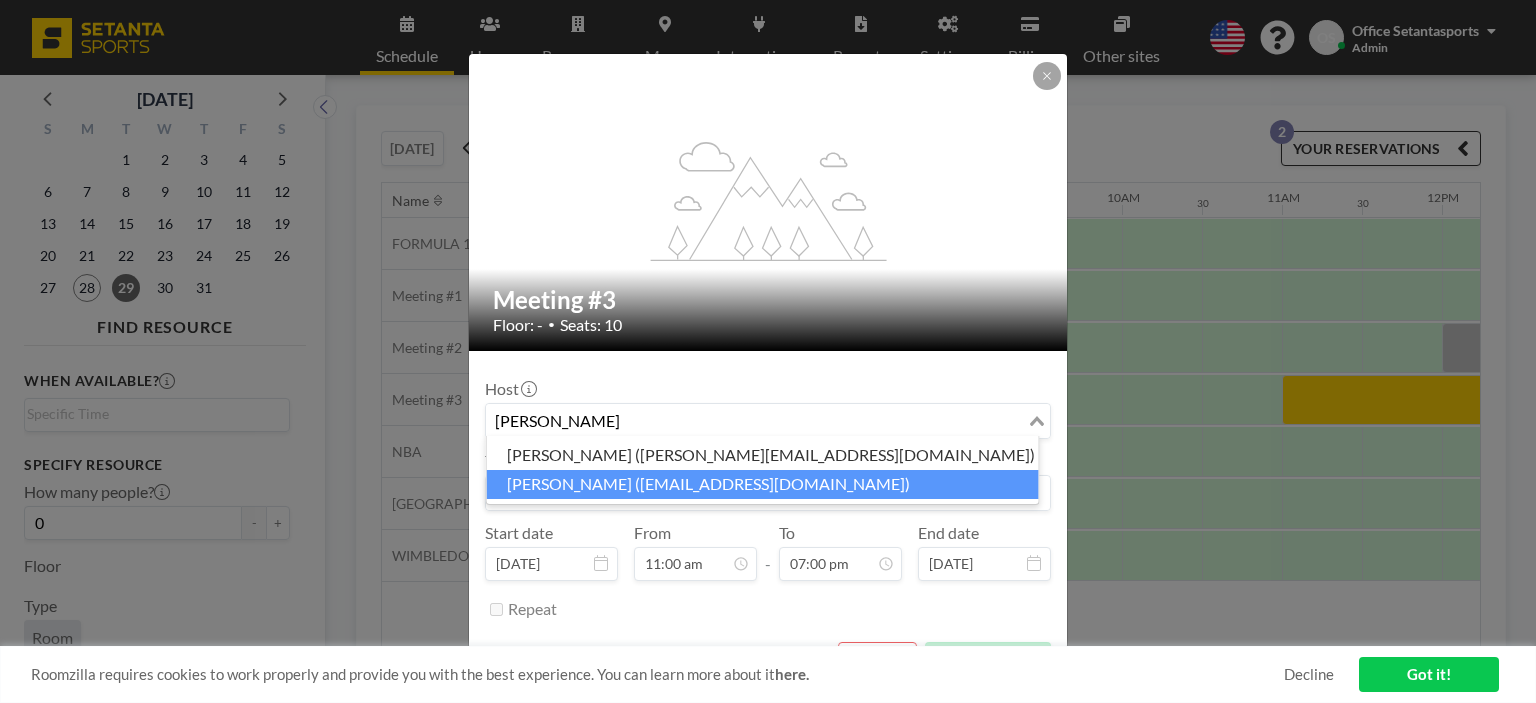 click on "Kristine Kokoladze (kkokoladze@setanta.bet)" at bounding box center (763, 484) 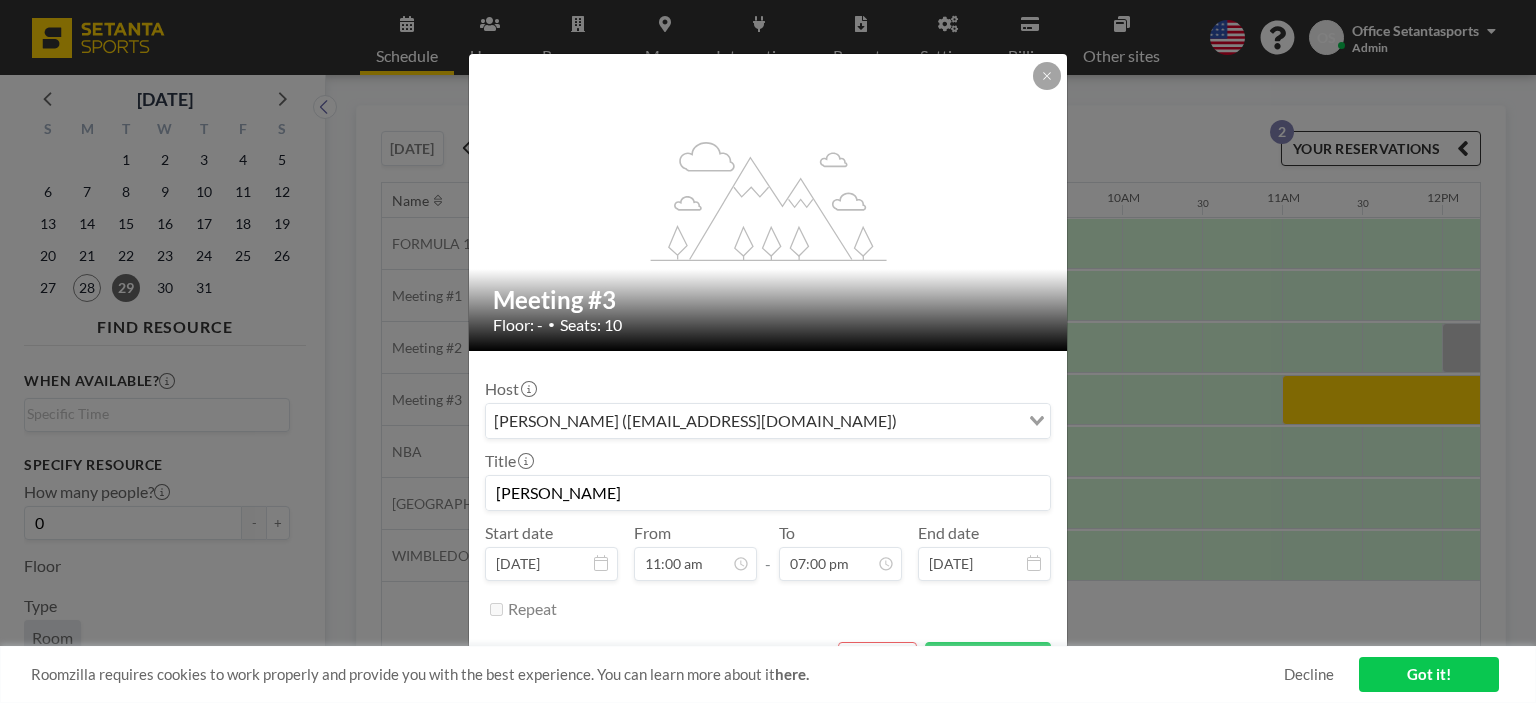 scroll, scrollTop: 40, scrollLeft: 0, axis: vertical 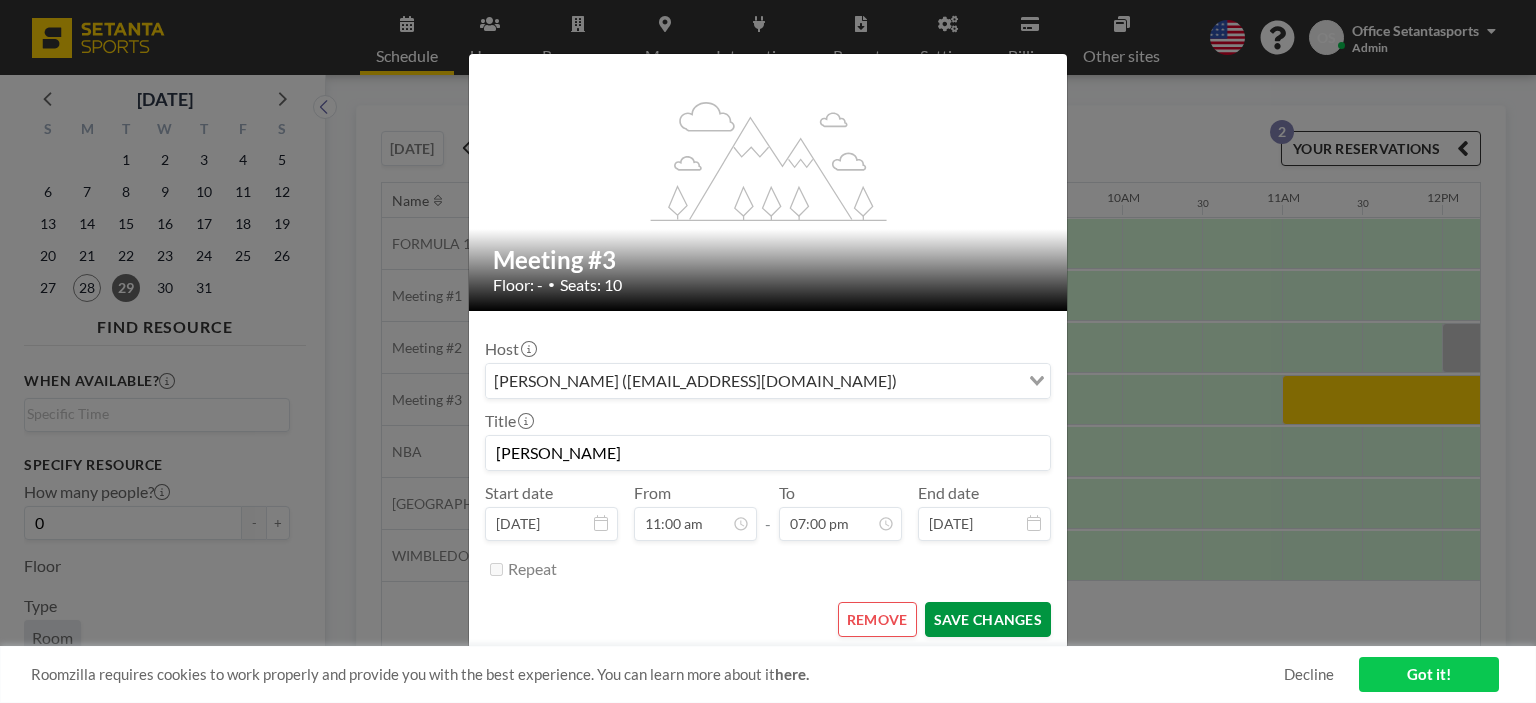 click on "SAVE CHANGES" at bounding box center [988, 619] 